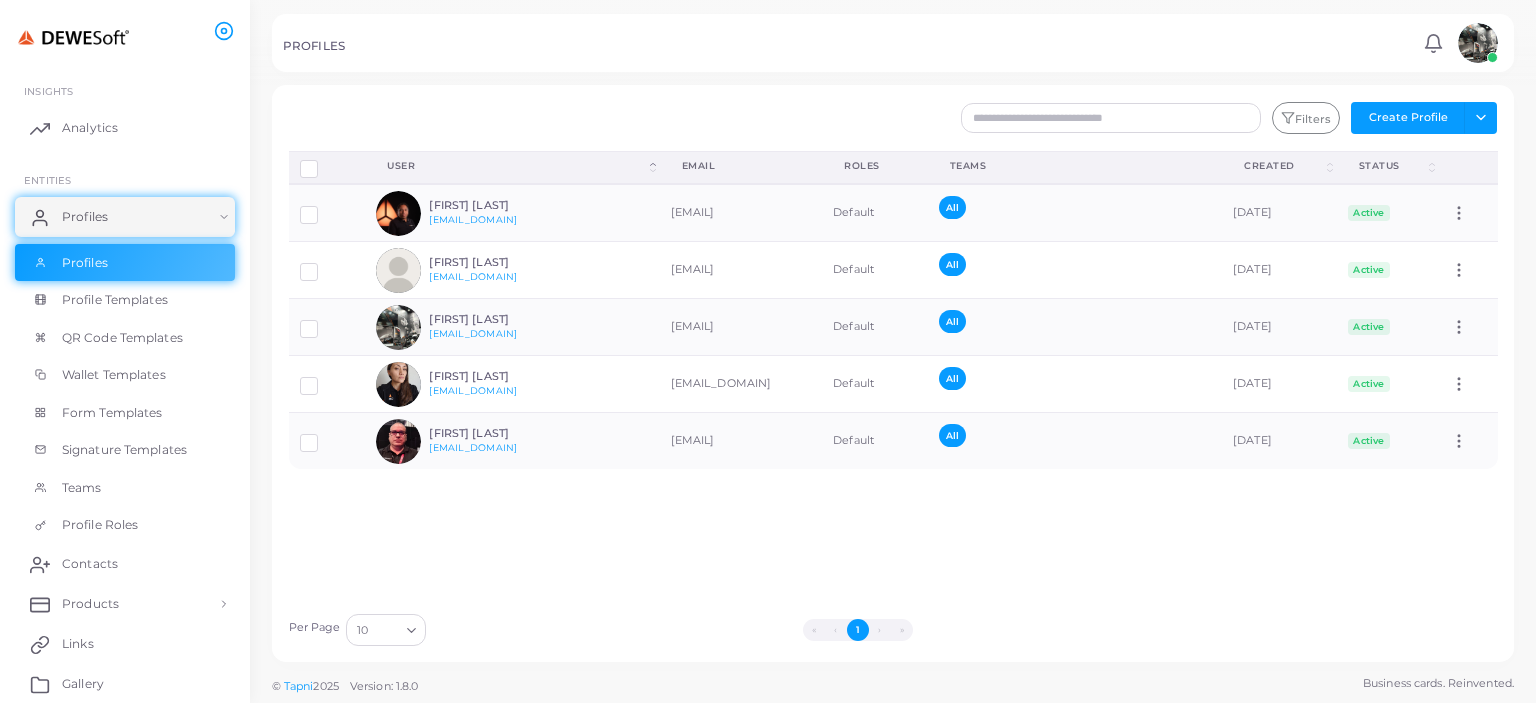 scroll, scrollTop: 0, scrollLeft: 0, axis: both 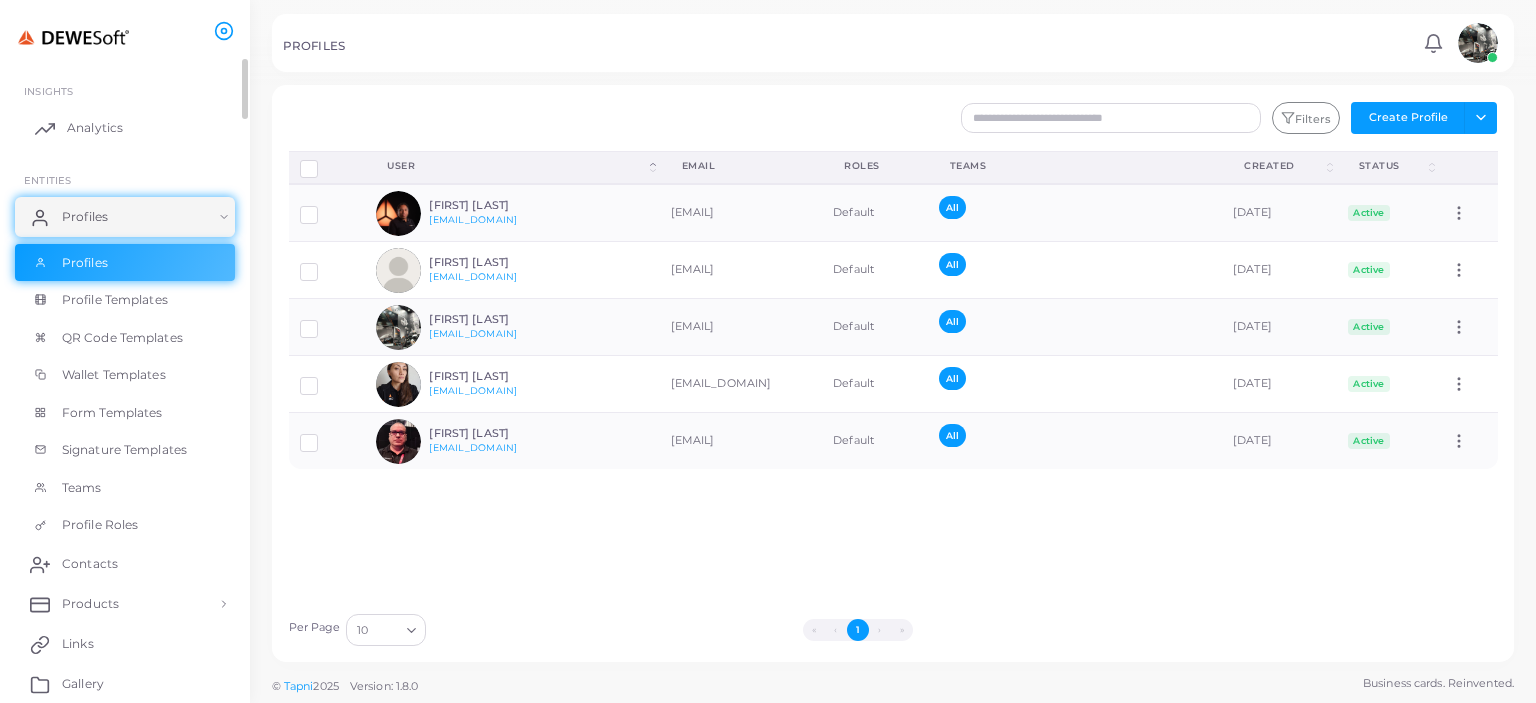 click on "Analytics" at bounding box center (95, 128) 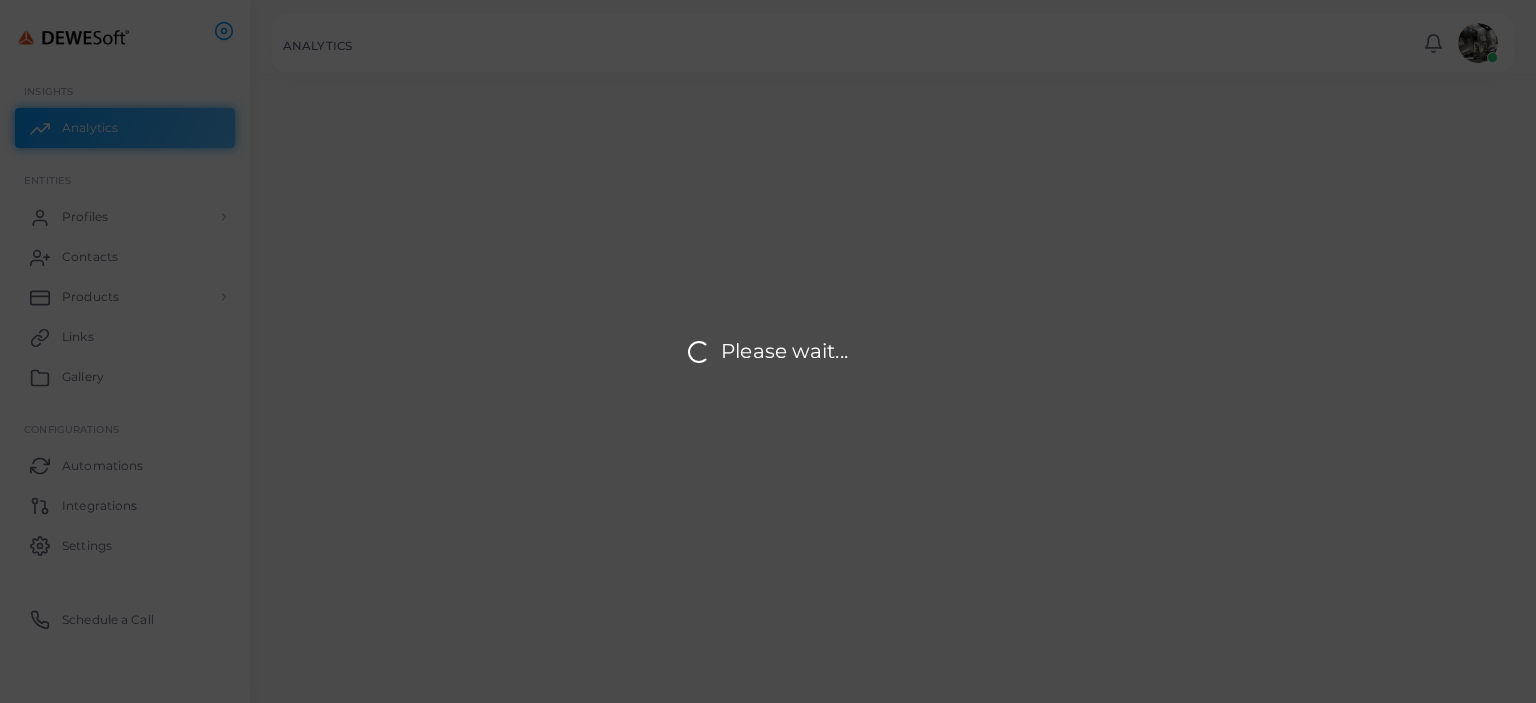 scroll, scrollTop: 164, scrollLeft: 293, axis: both 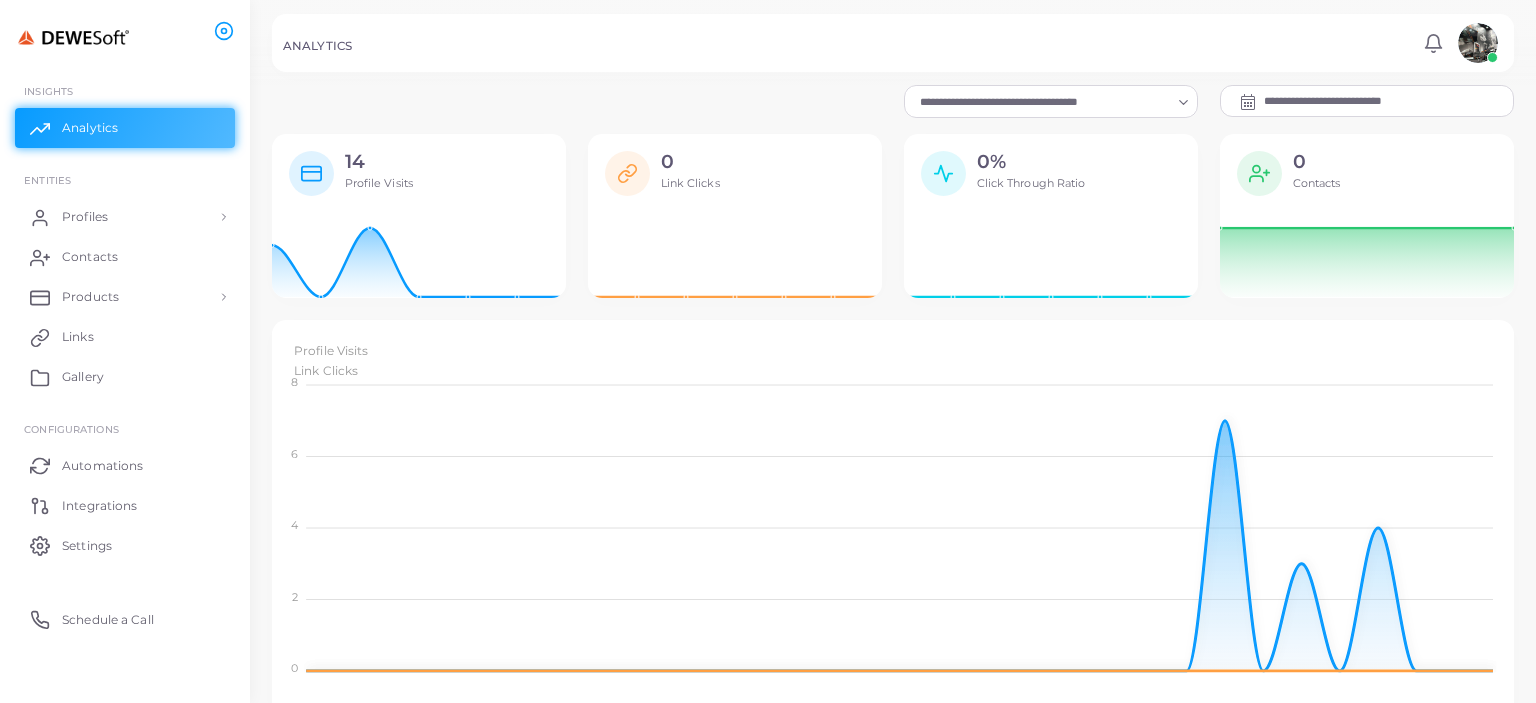 click at bounding box center [1477, 43] 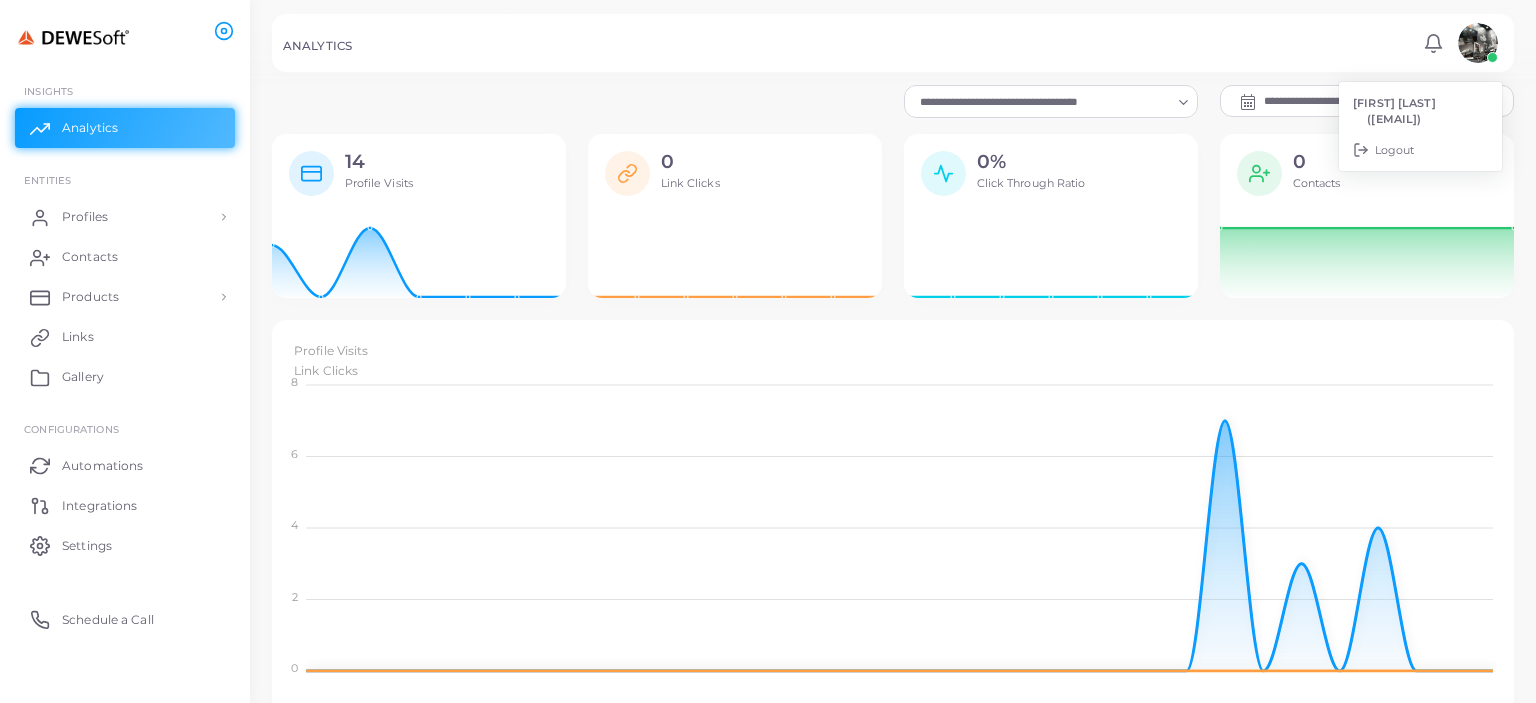 click on "**********" at bounding box center (893, 101) 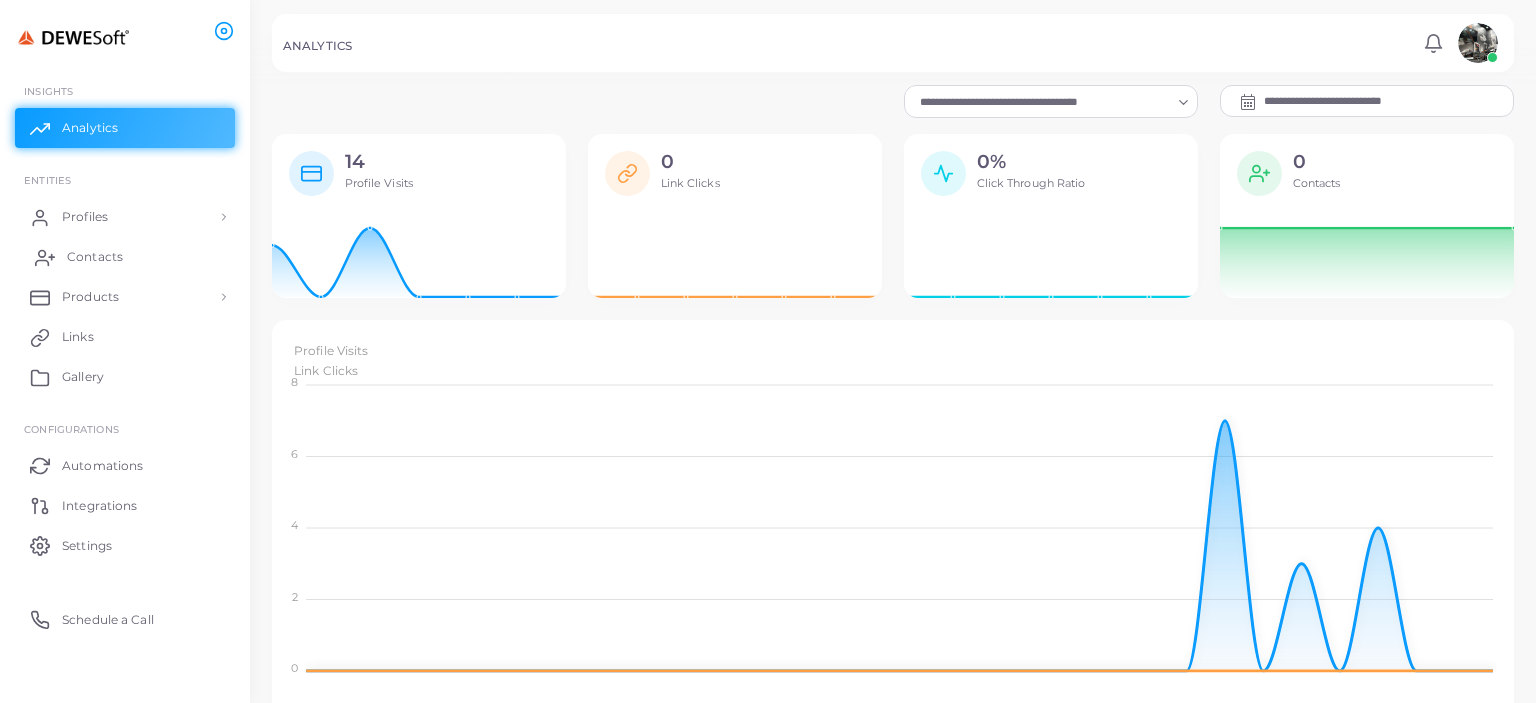 click on "Contacts" at bounding box center [125, 257] 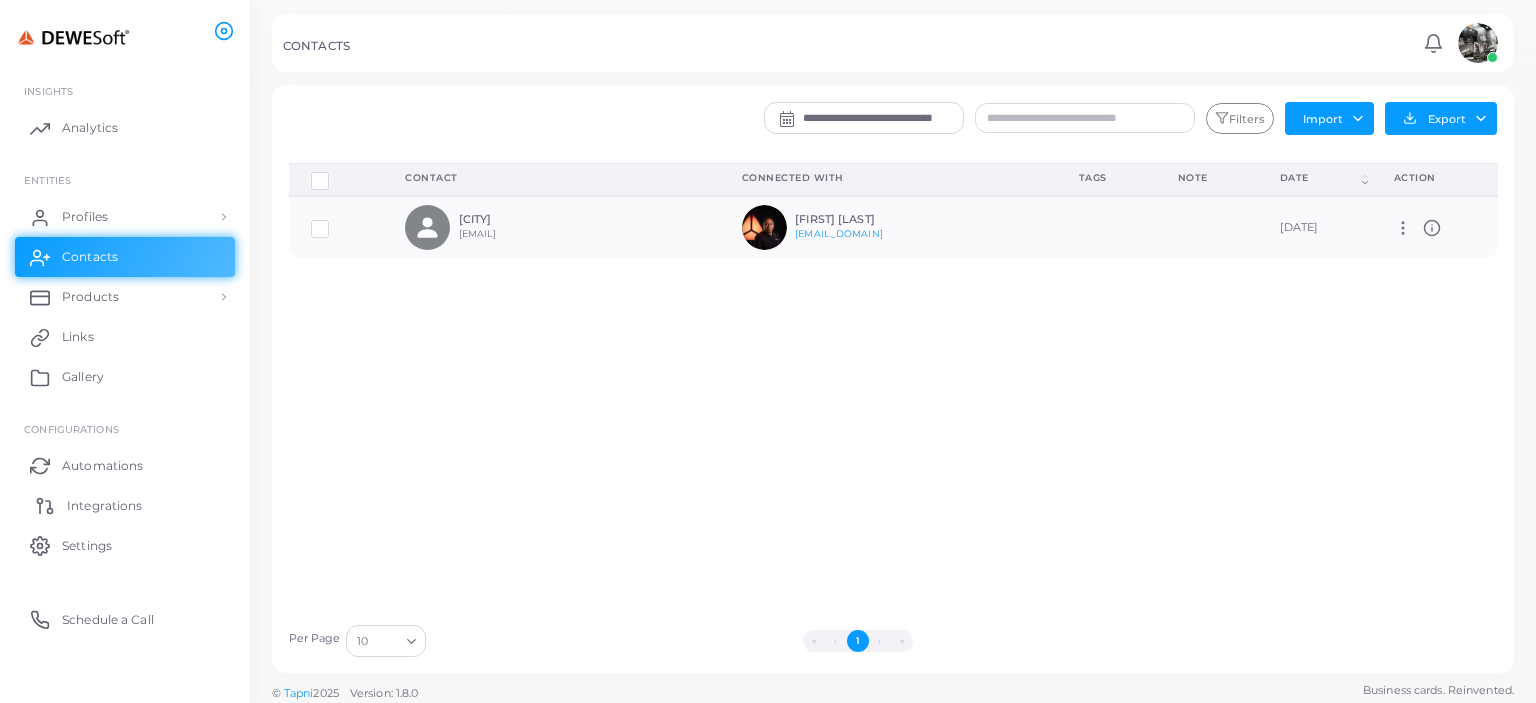 click on "Integrations" at bounding box center (125, 505) 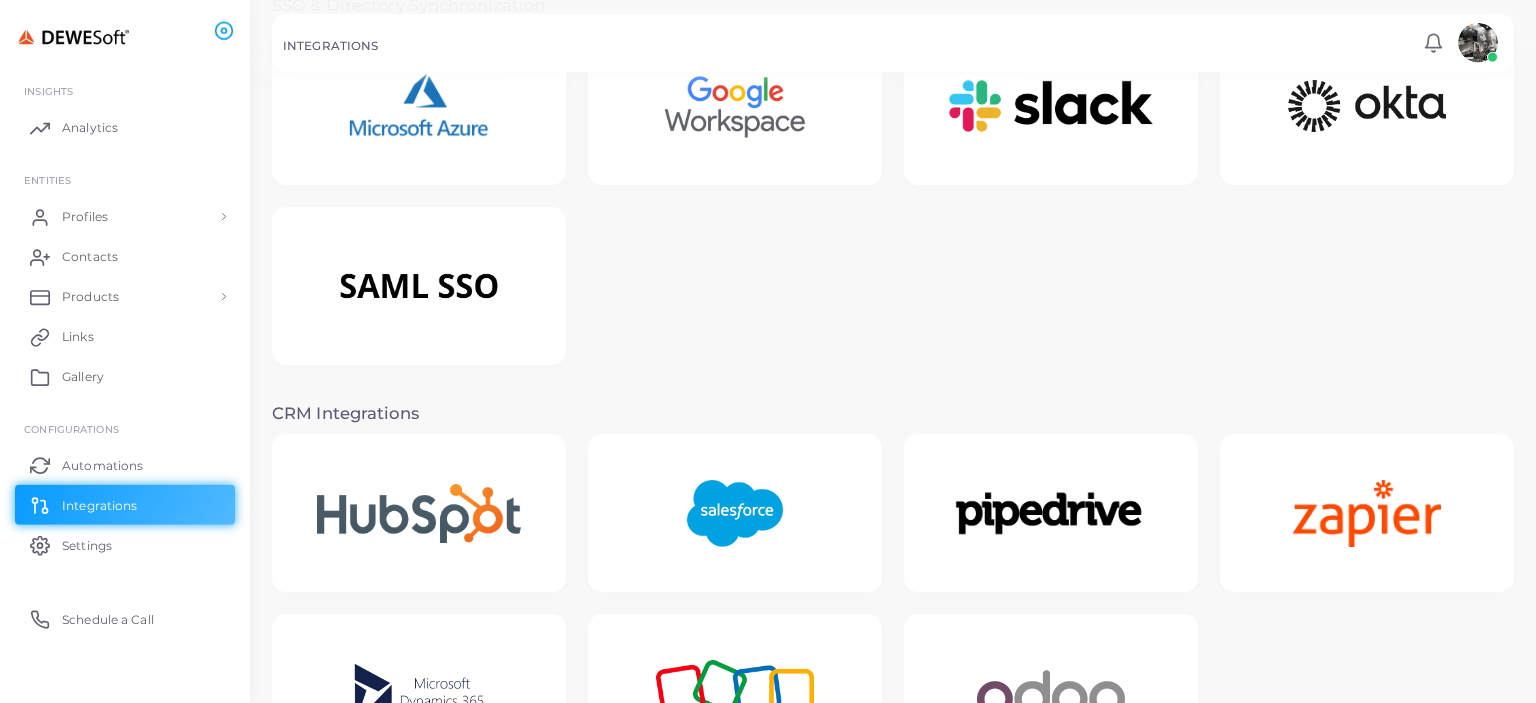 scroll, scrollTop: 0, scrollLeft: 0, axis: both 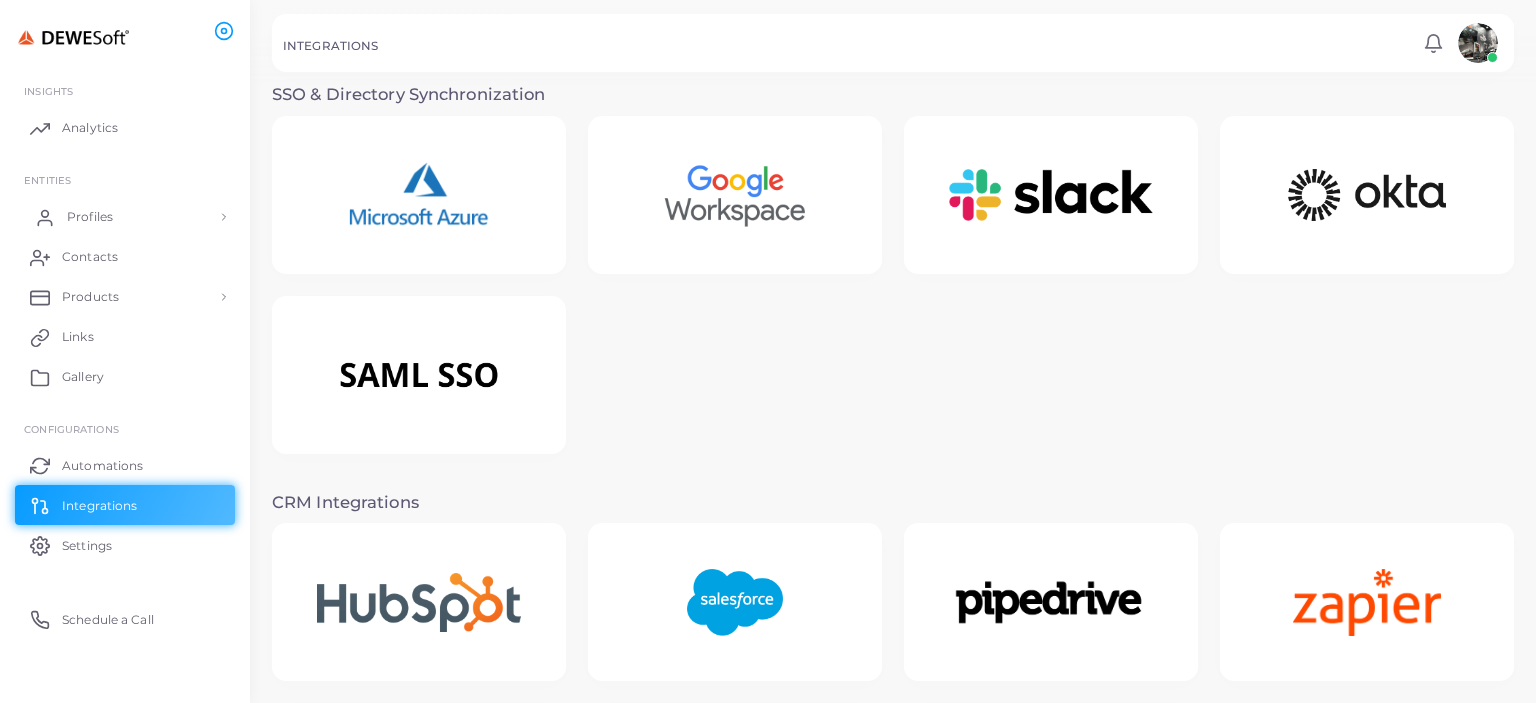 click on "Profiles" at bounding box center (125, 217) 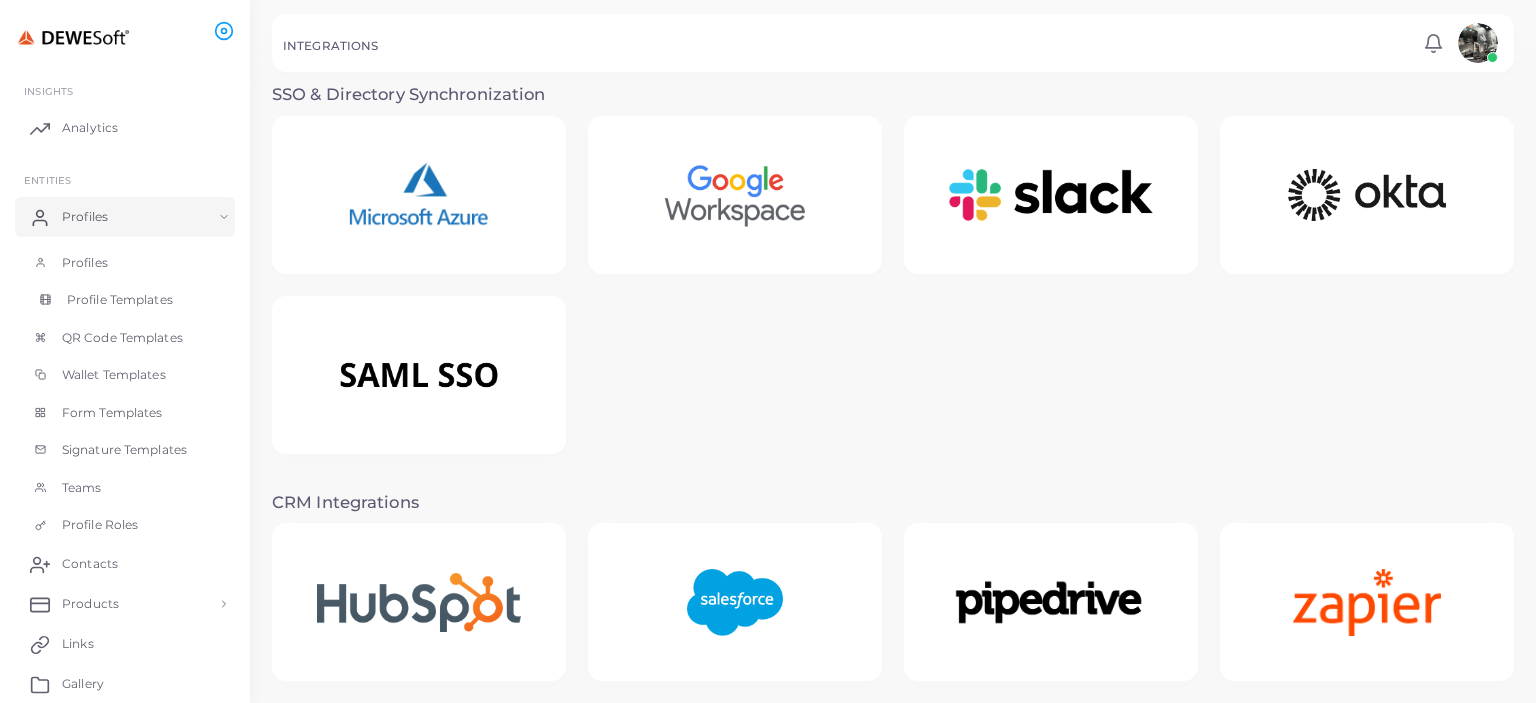 click on "Profile Templates" at bounding box center [120, 300] 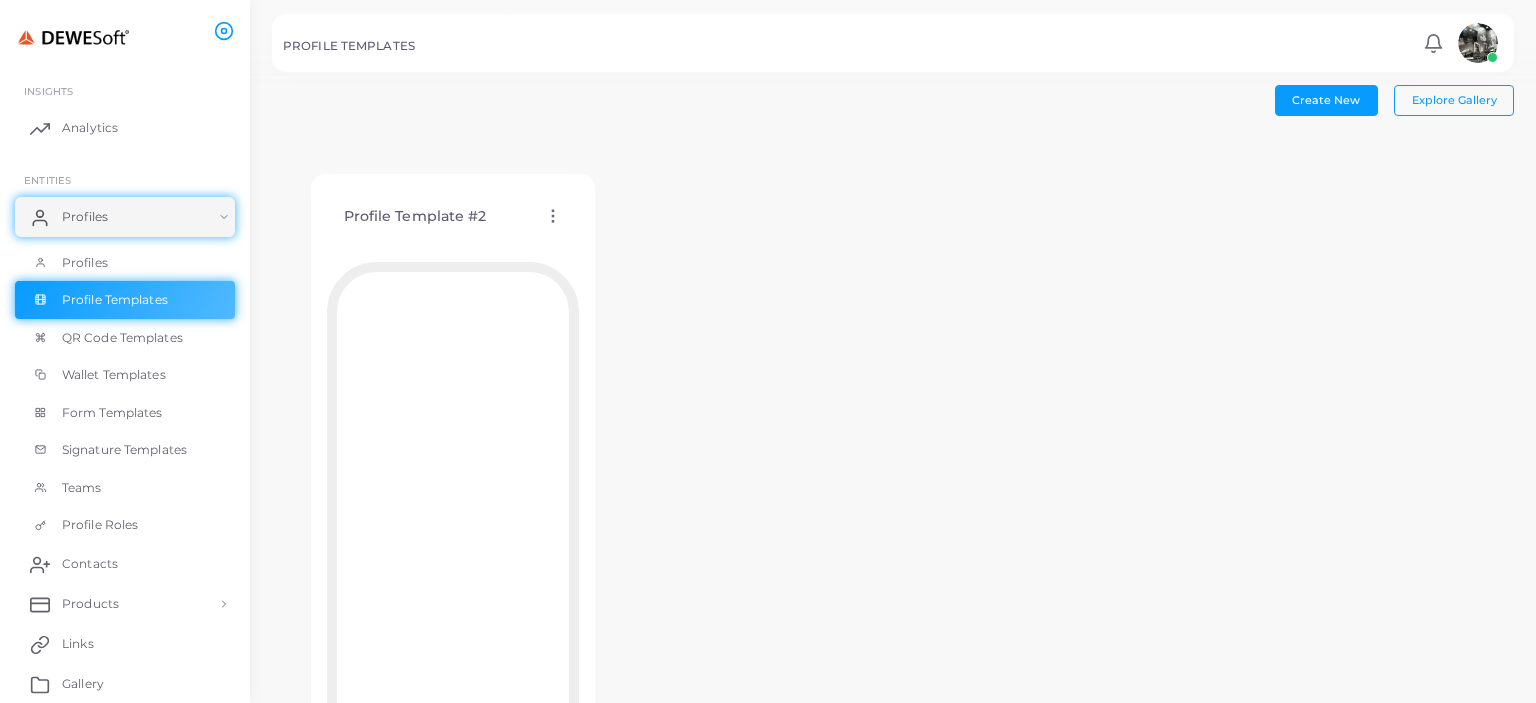click 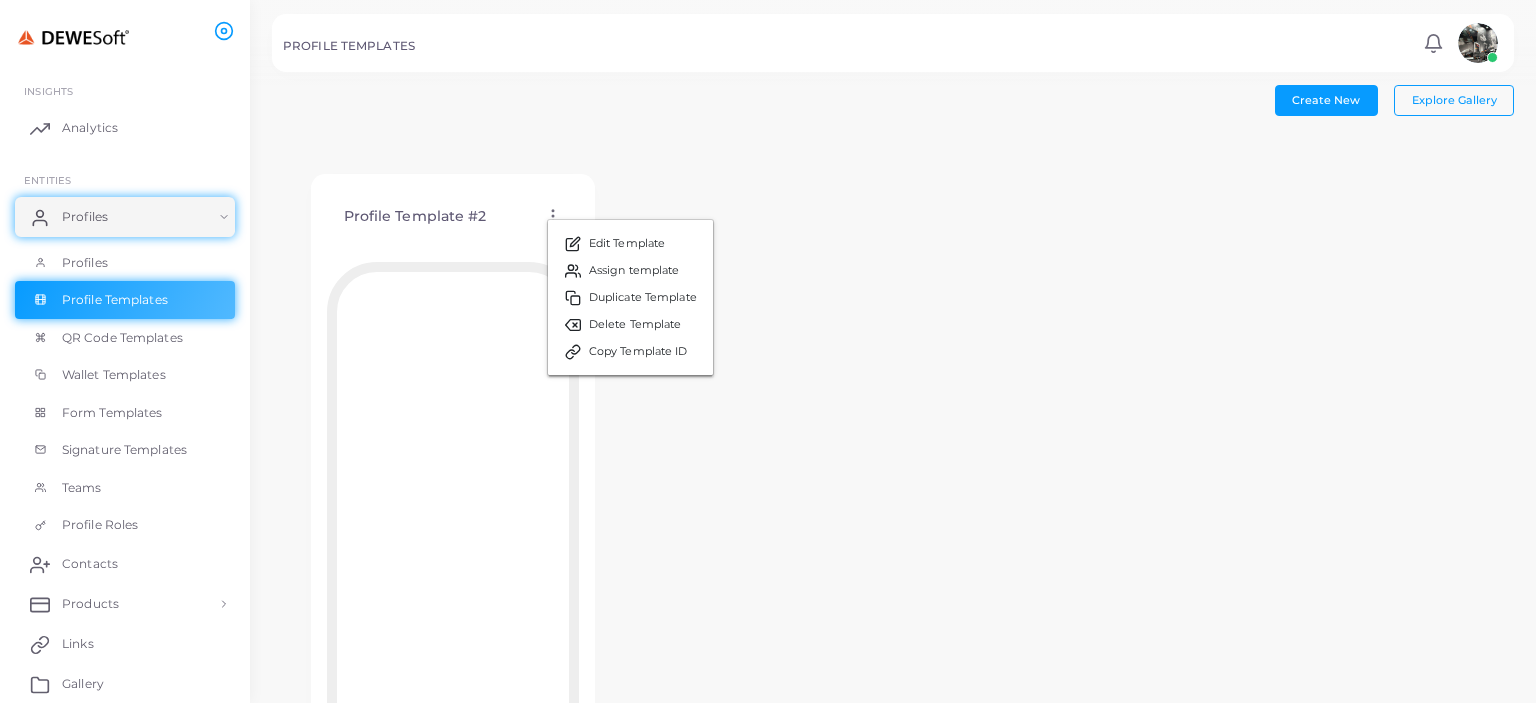 click on "Profile Template #2  Edit Template Assign template Duplicate Template Delete Template Copy Template ID" at bounding box center [893, 490] 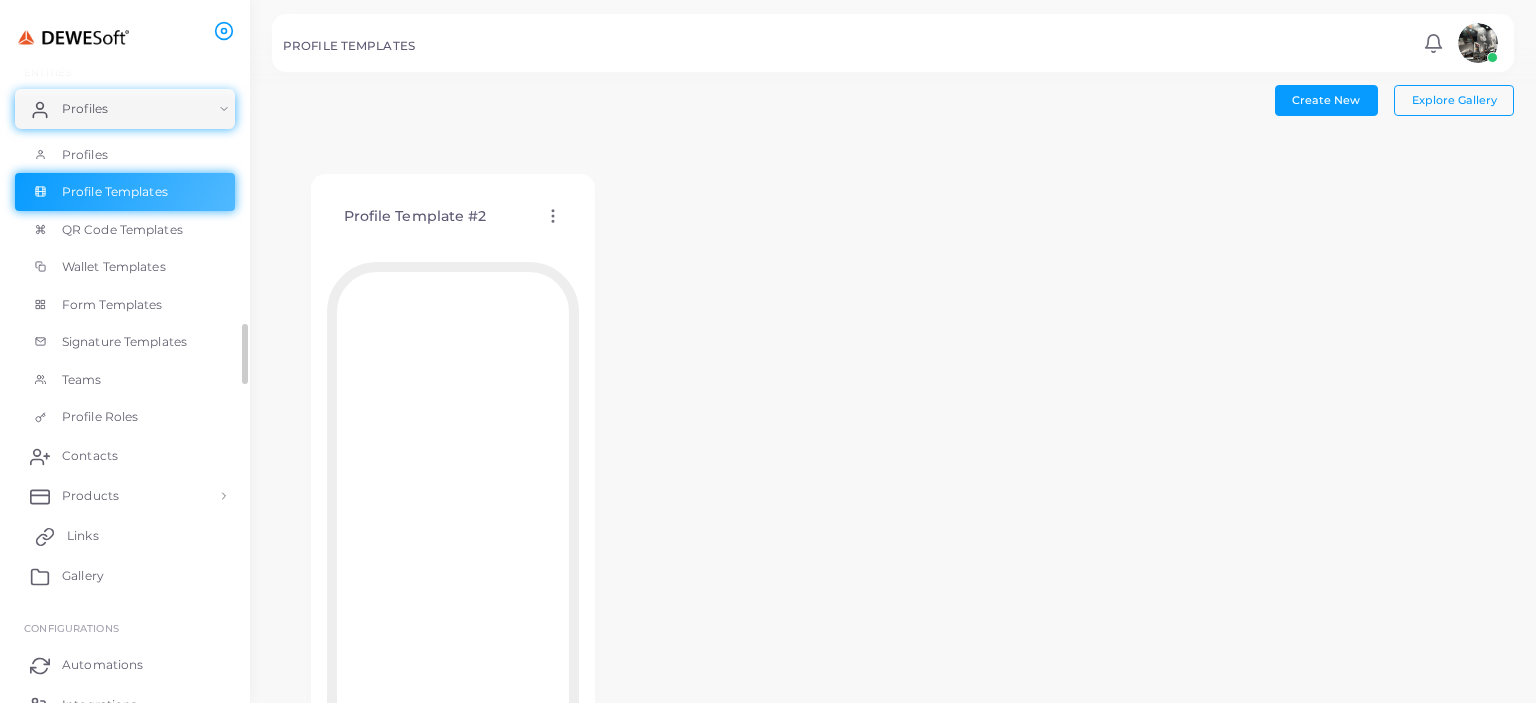 click on "Links" at bounding box center (125, 536) 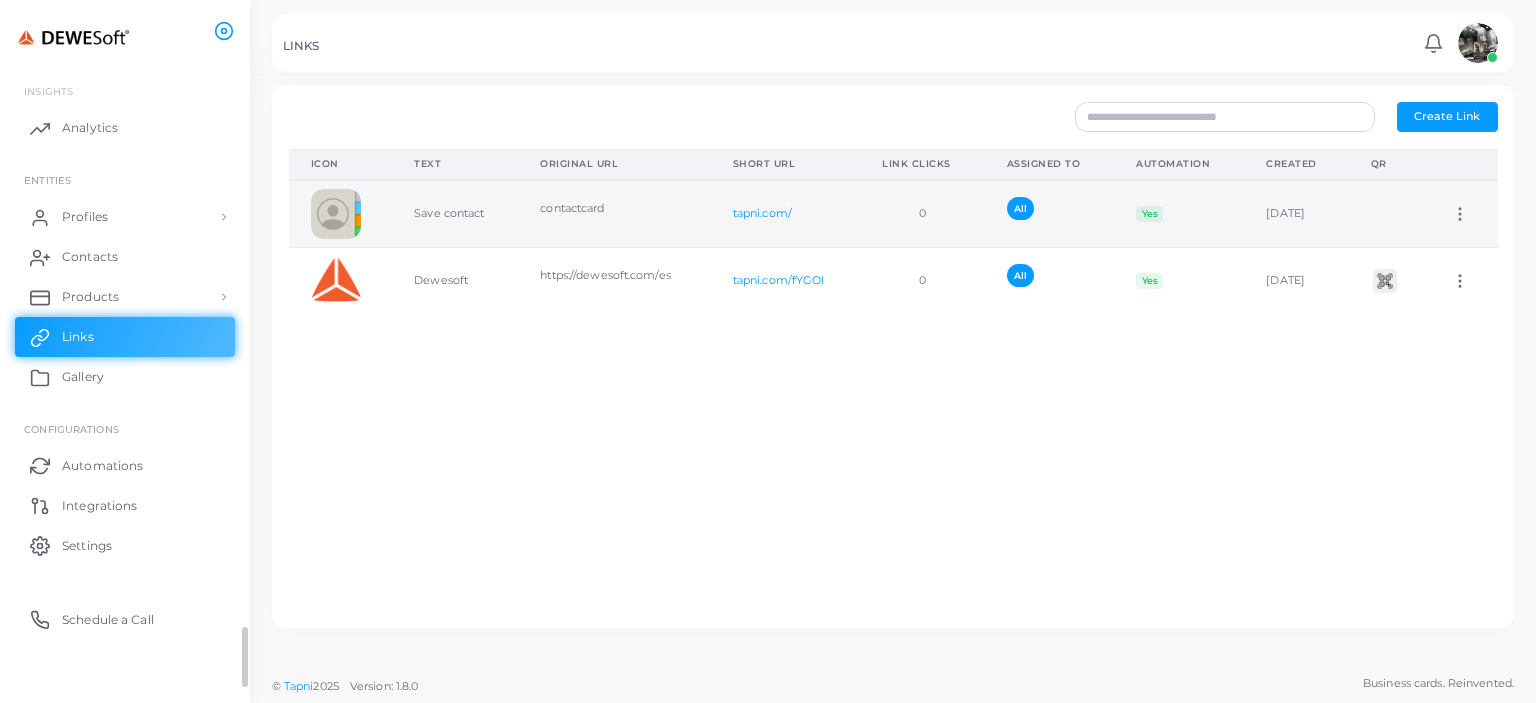 scroll, scrollTop: 0, scrollLeft: 0, axis: both 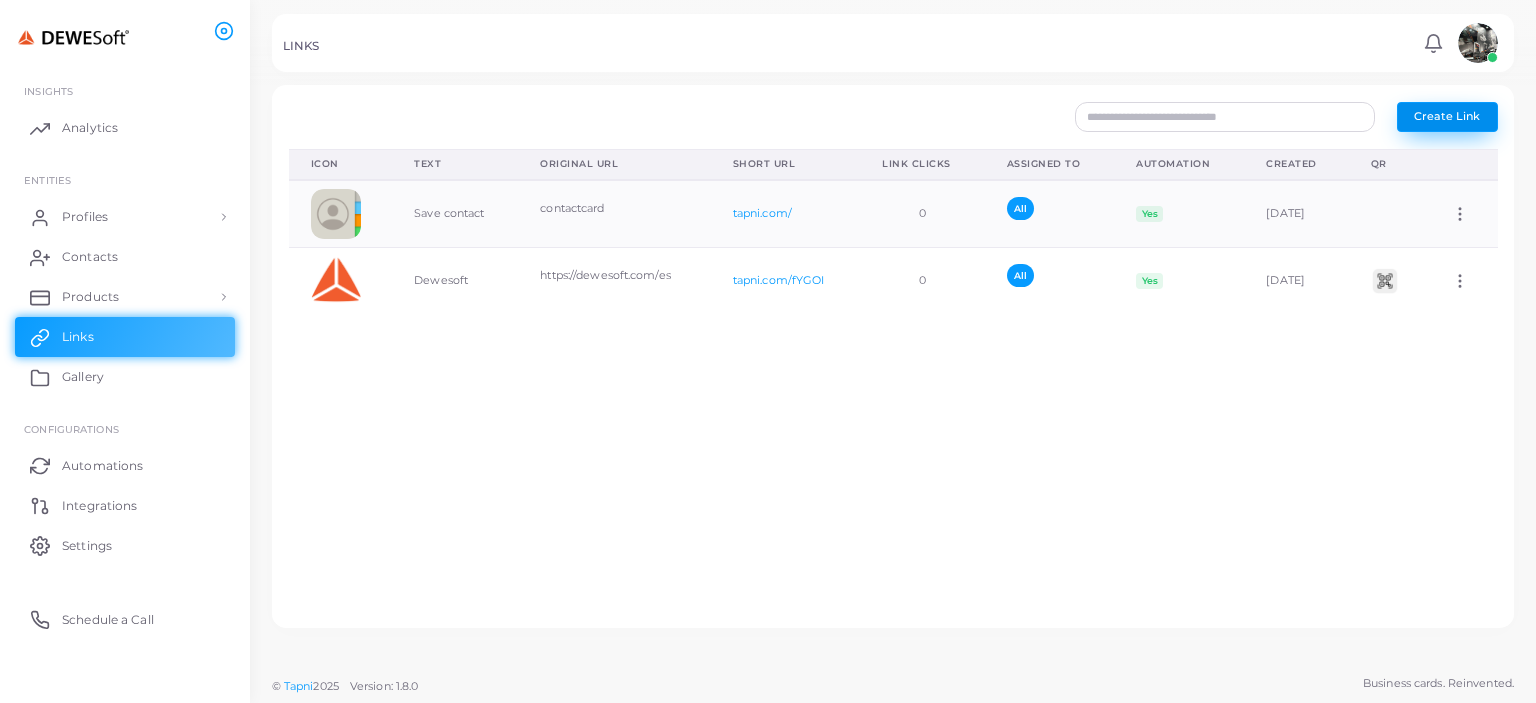 click on "Create Link" at bounding box center [1447, 116] 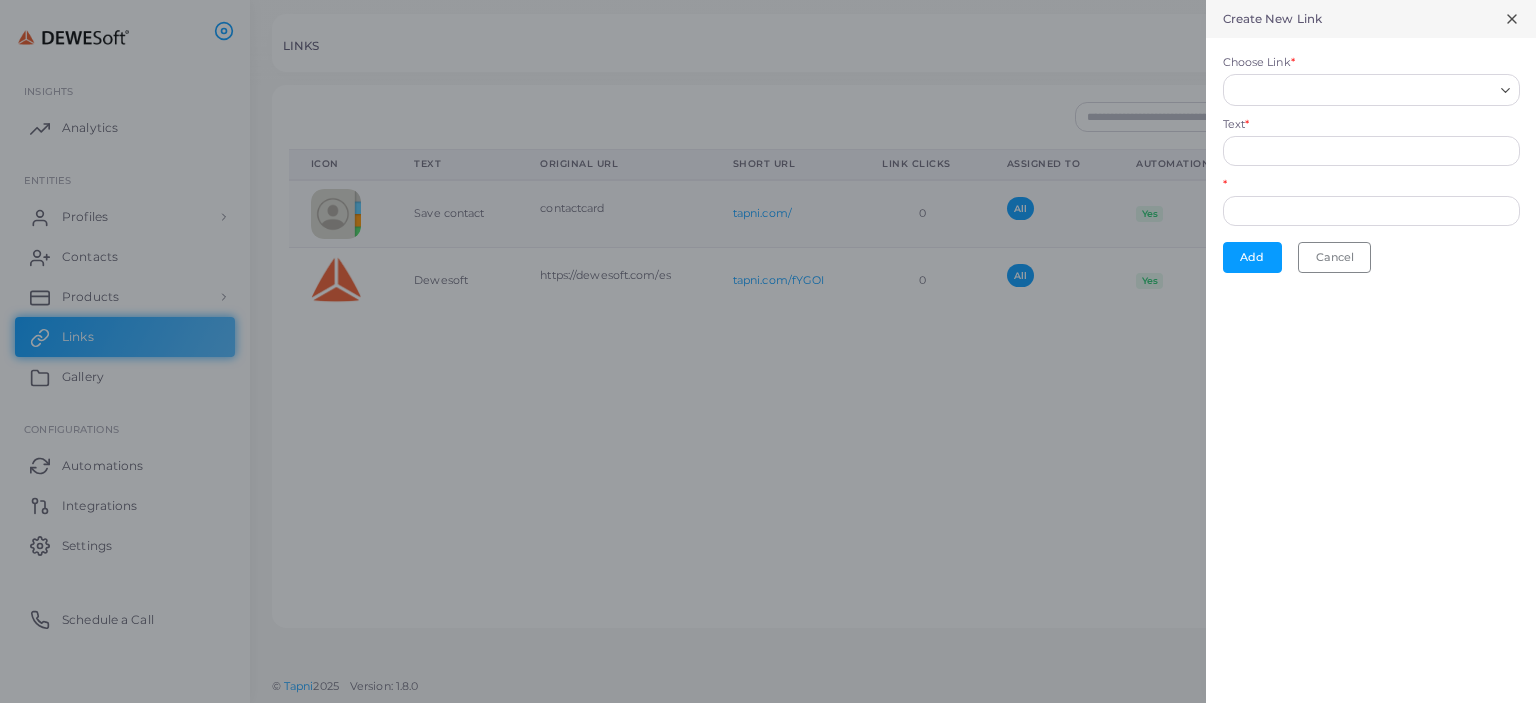 click on "Choose Link  *" at bounding box center (1362, 90) 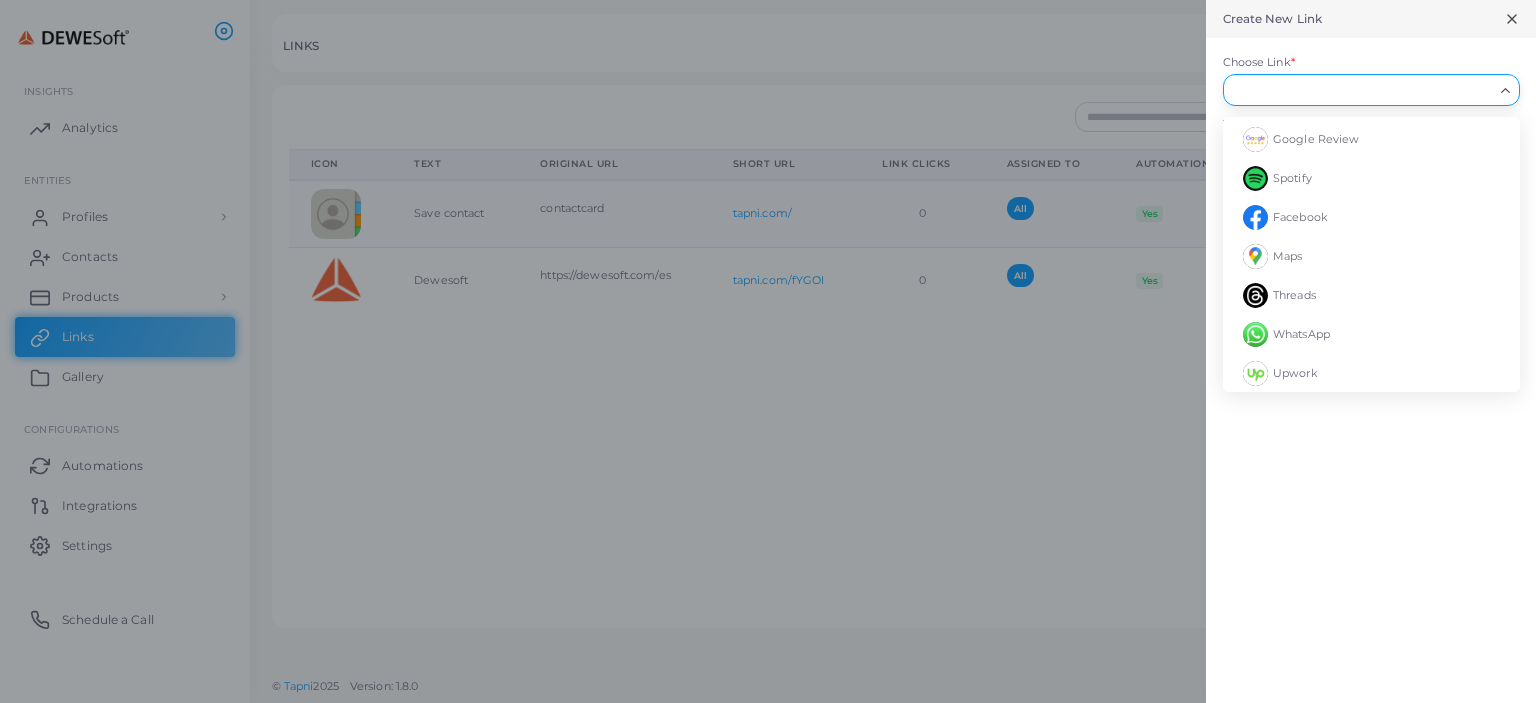 scroll, scrollTop: 0, scrollLeft: 0, axis: both 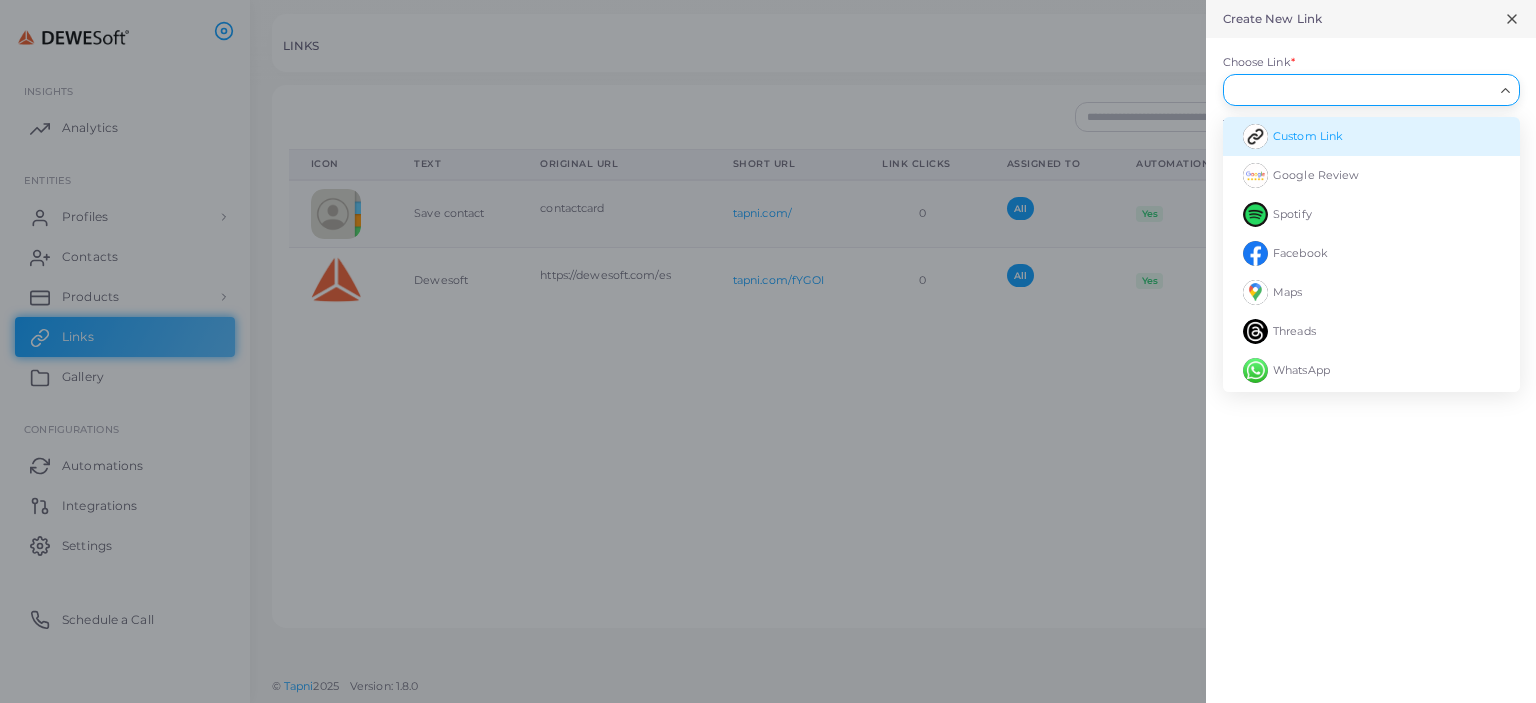 click on "Custom Link" at bounding box center (1308, 136) 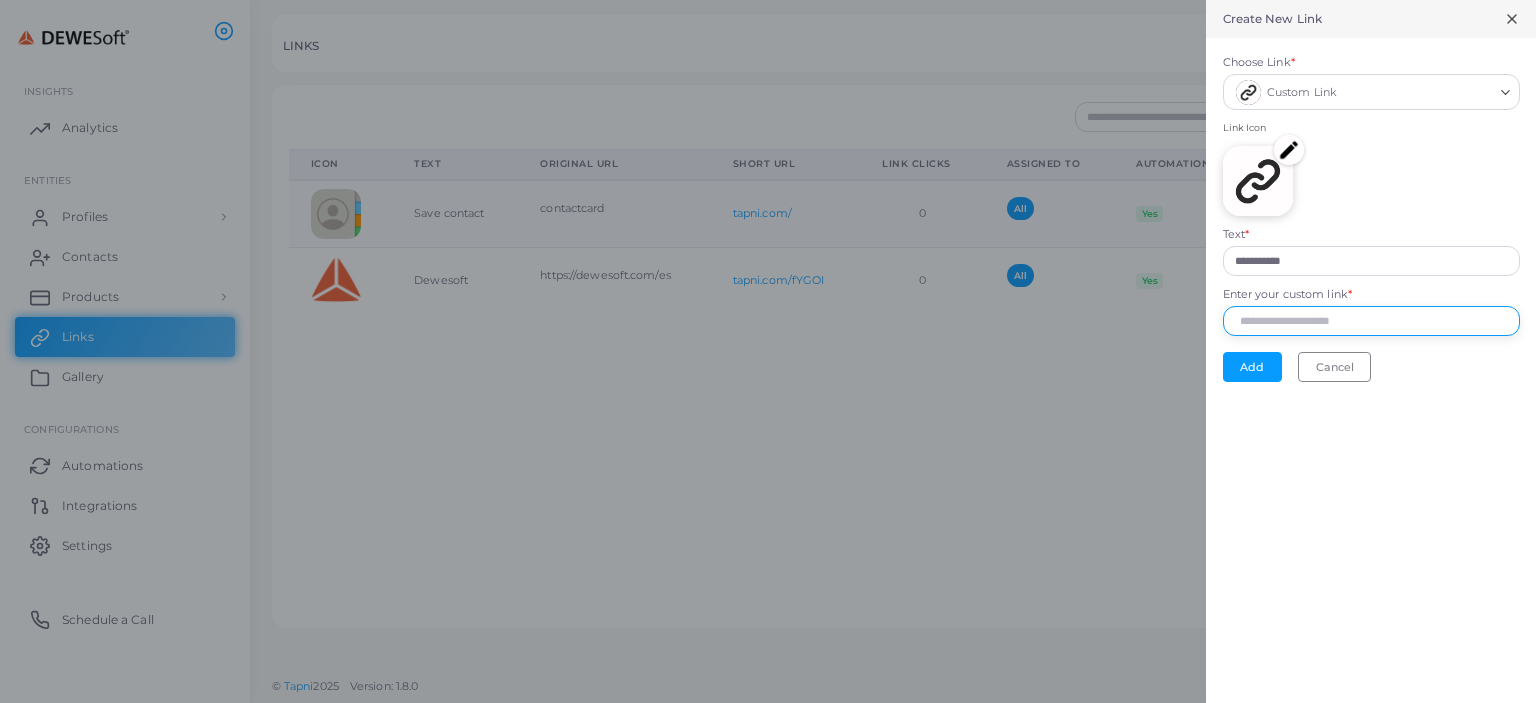 click on "Enter your custom link  *" at bounding box center [1371, 321] 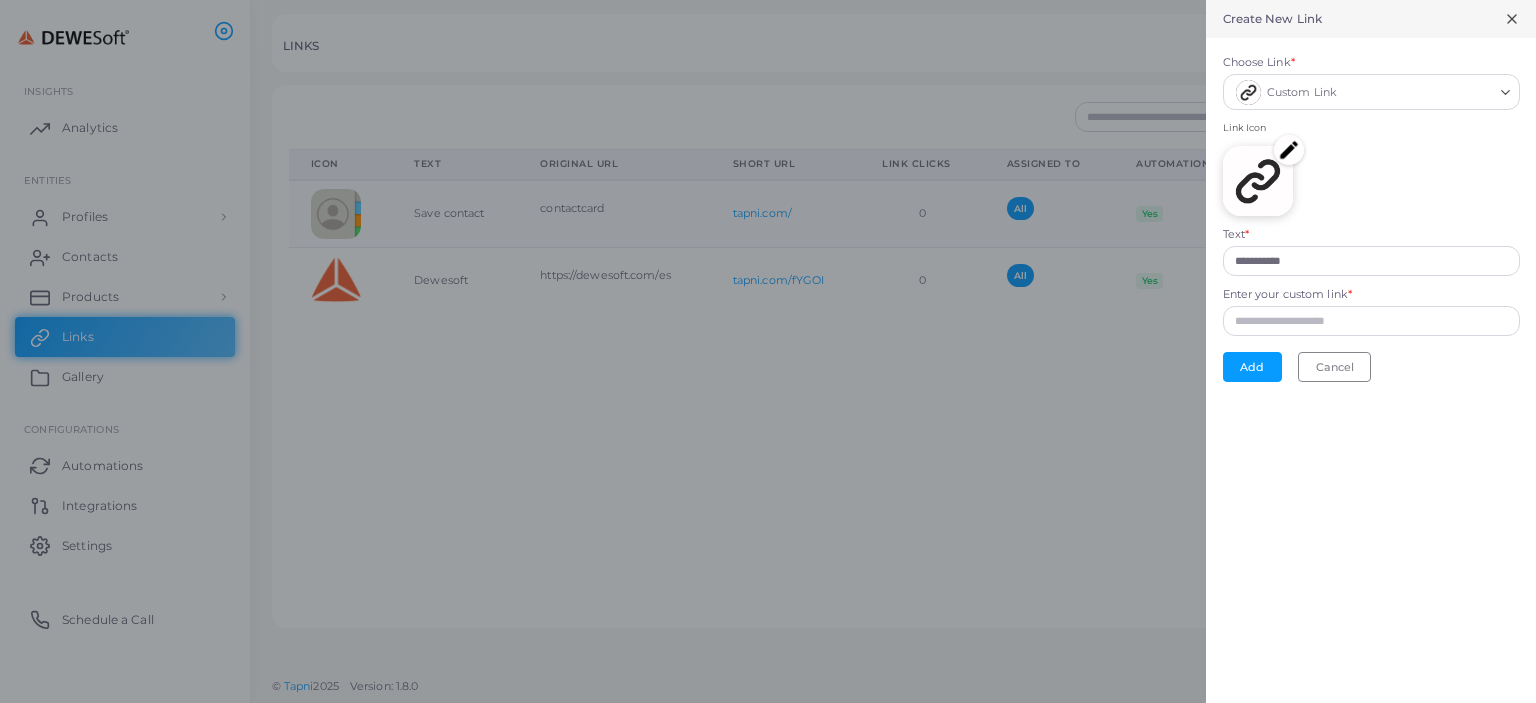 click 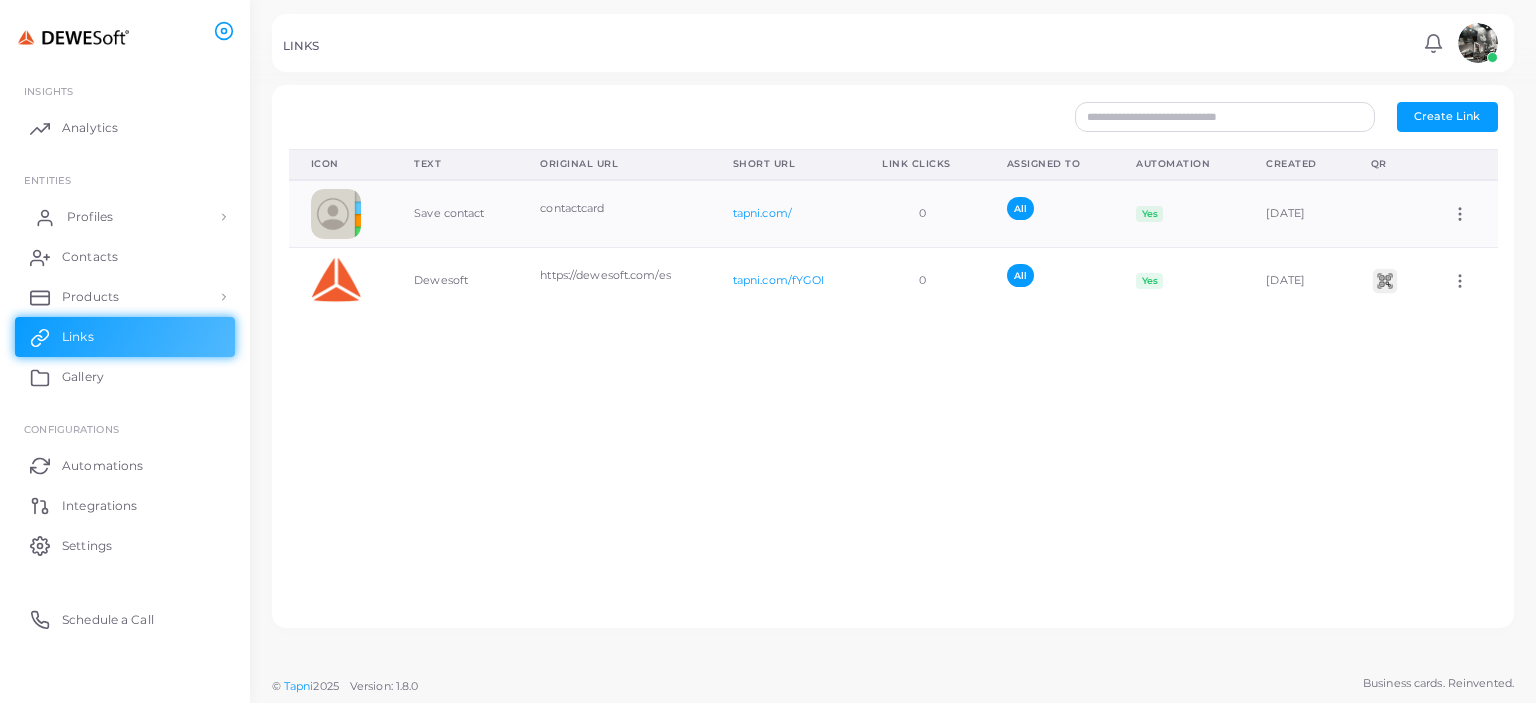 click on "Profiles" at bounding box center [125, 217] 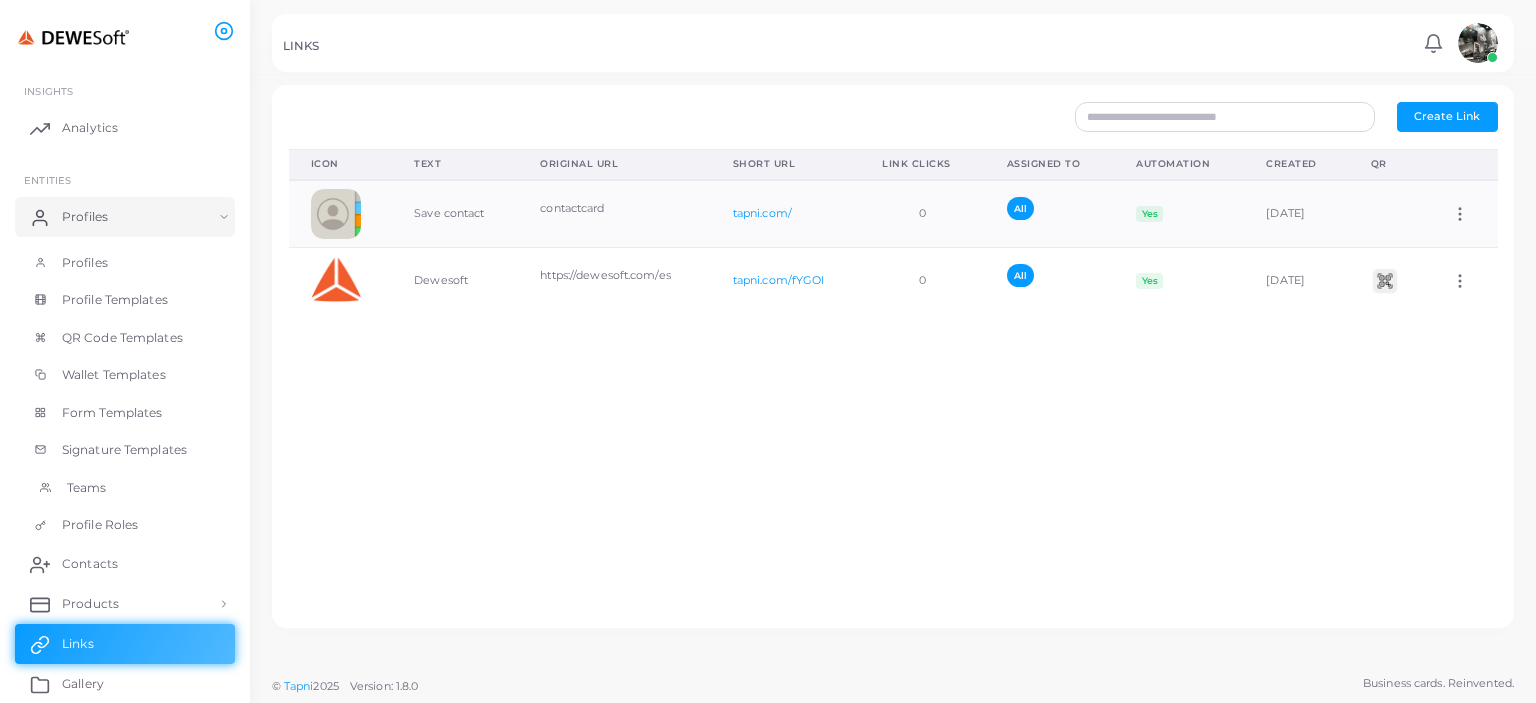 click on "Teams" at bounding box center (125, 488) 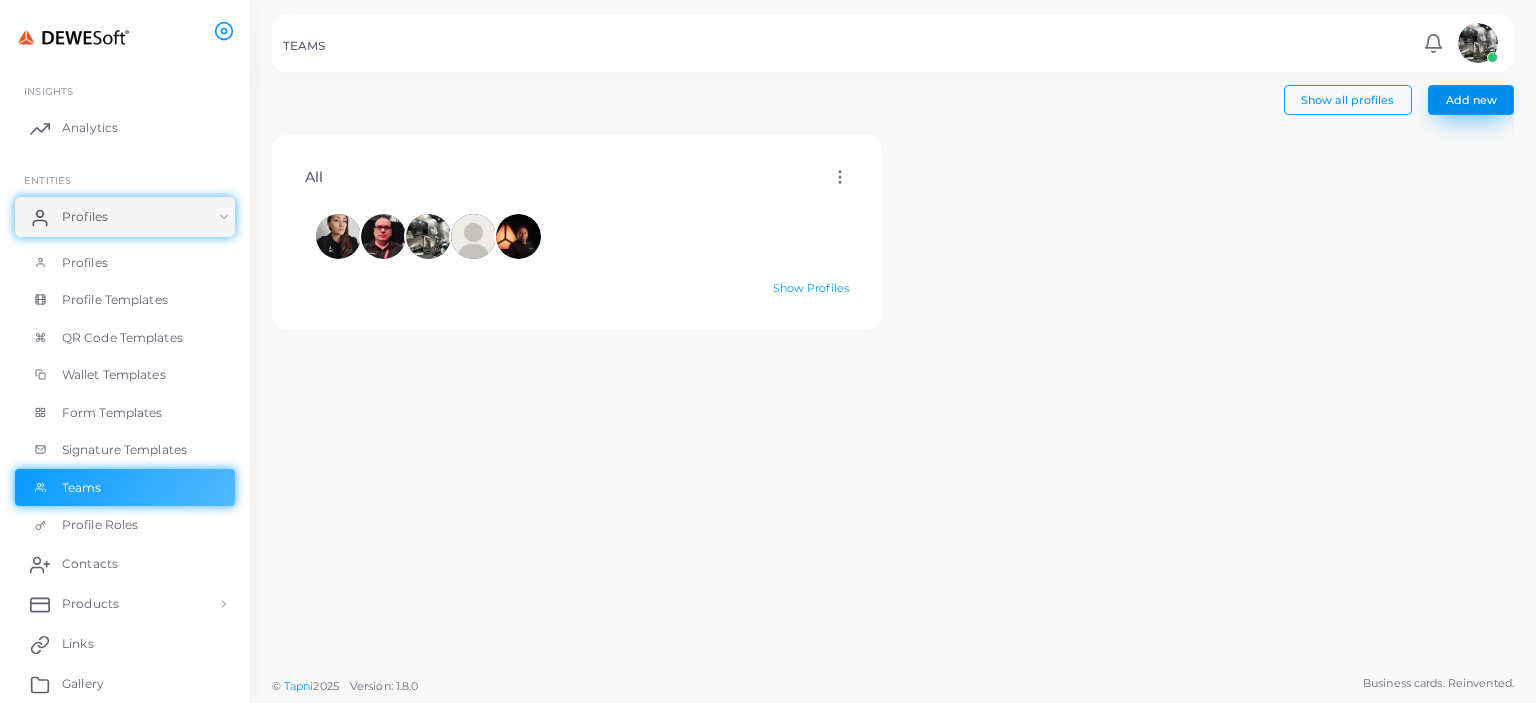 click on "Add new" at bounding box center [1471, 100] 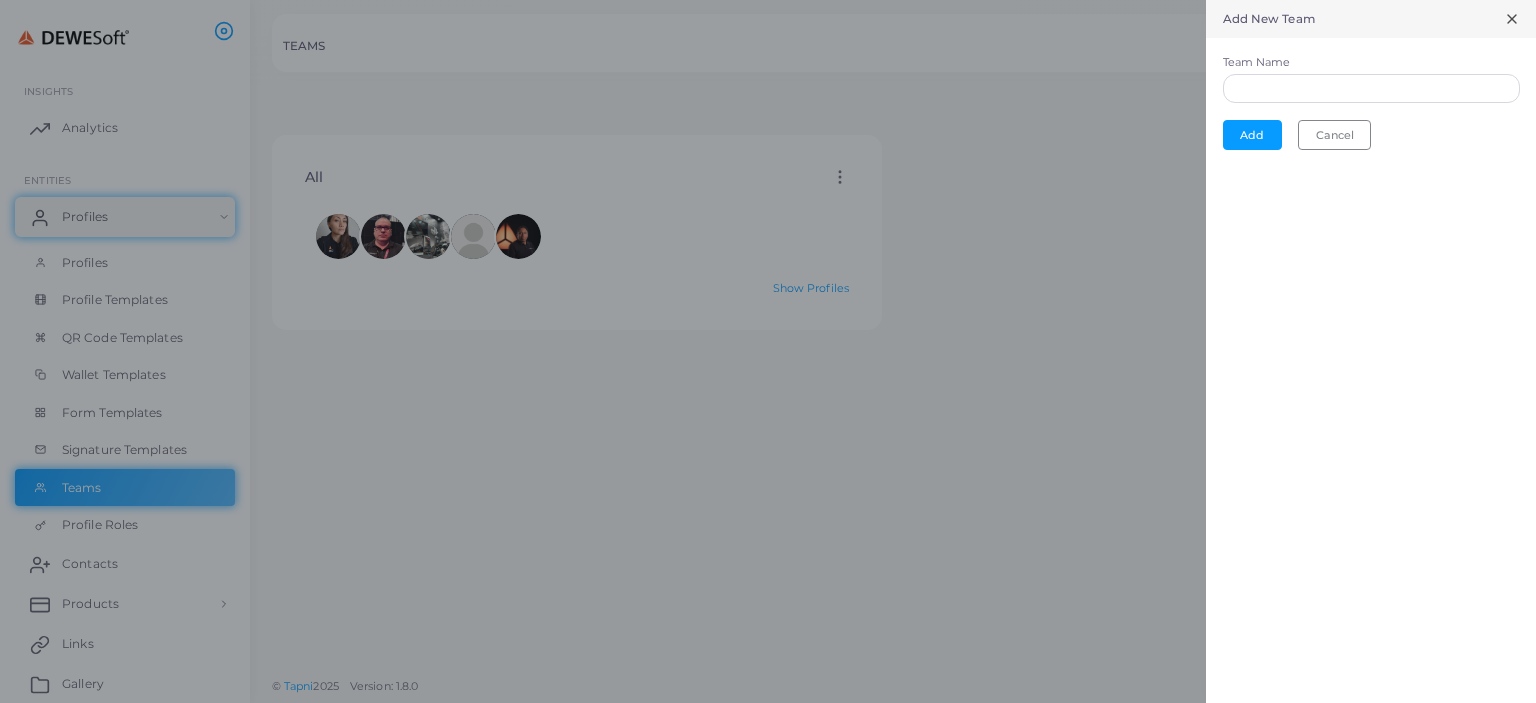 click on "Team Name" at bounding box center [1371, 79] 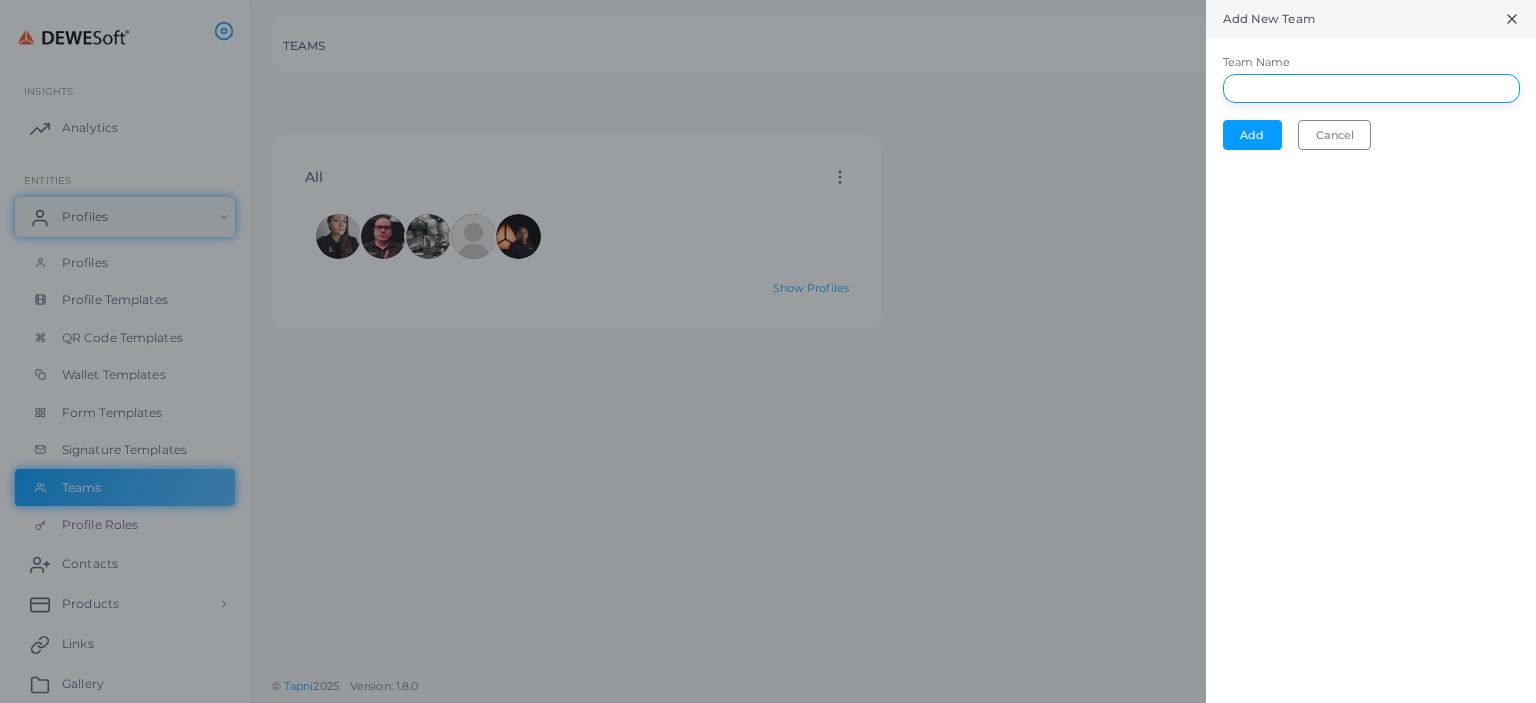 click on "Team Name" at bounding box center [1371, 89] 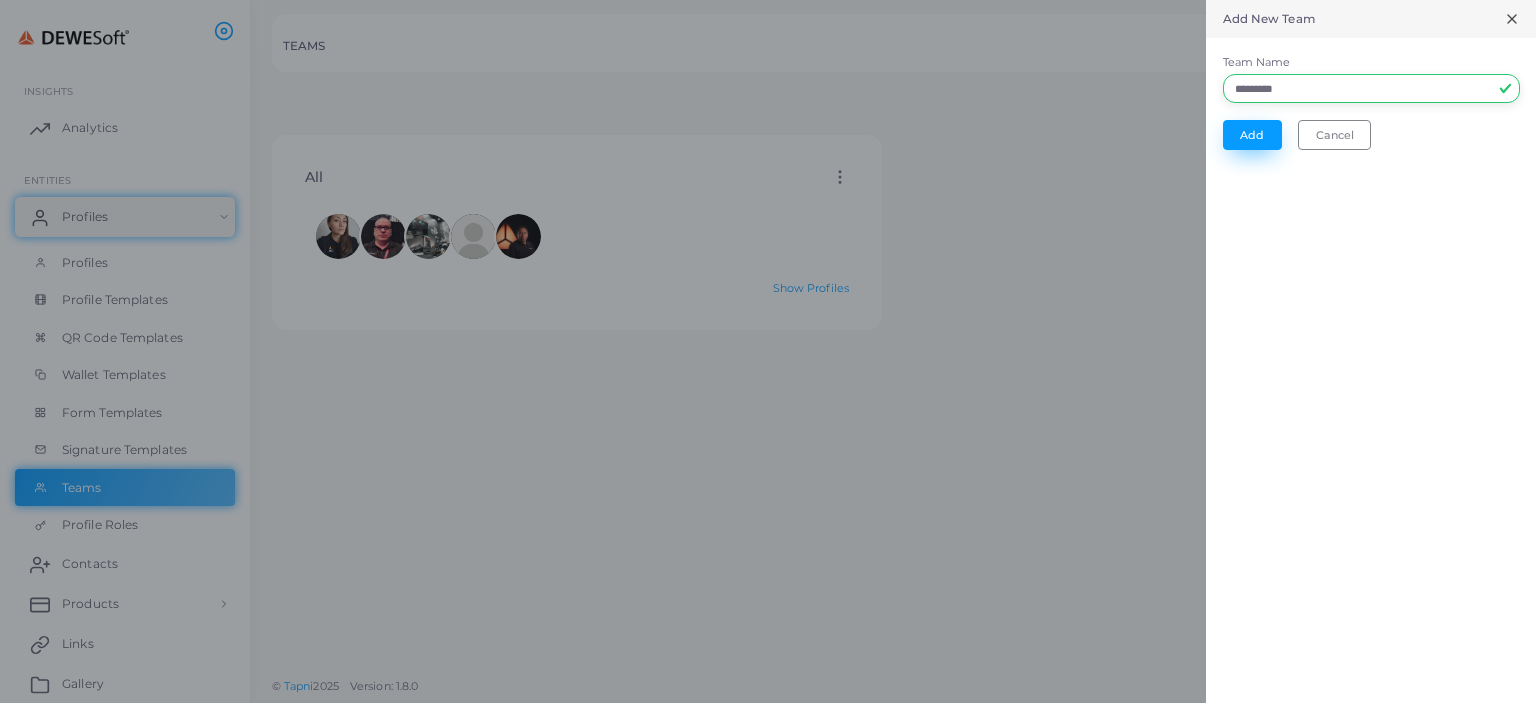 type on "*********" 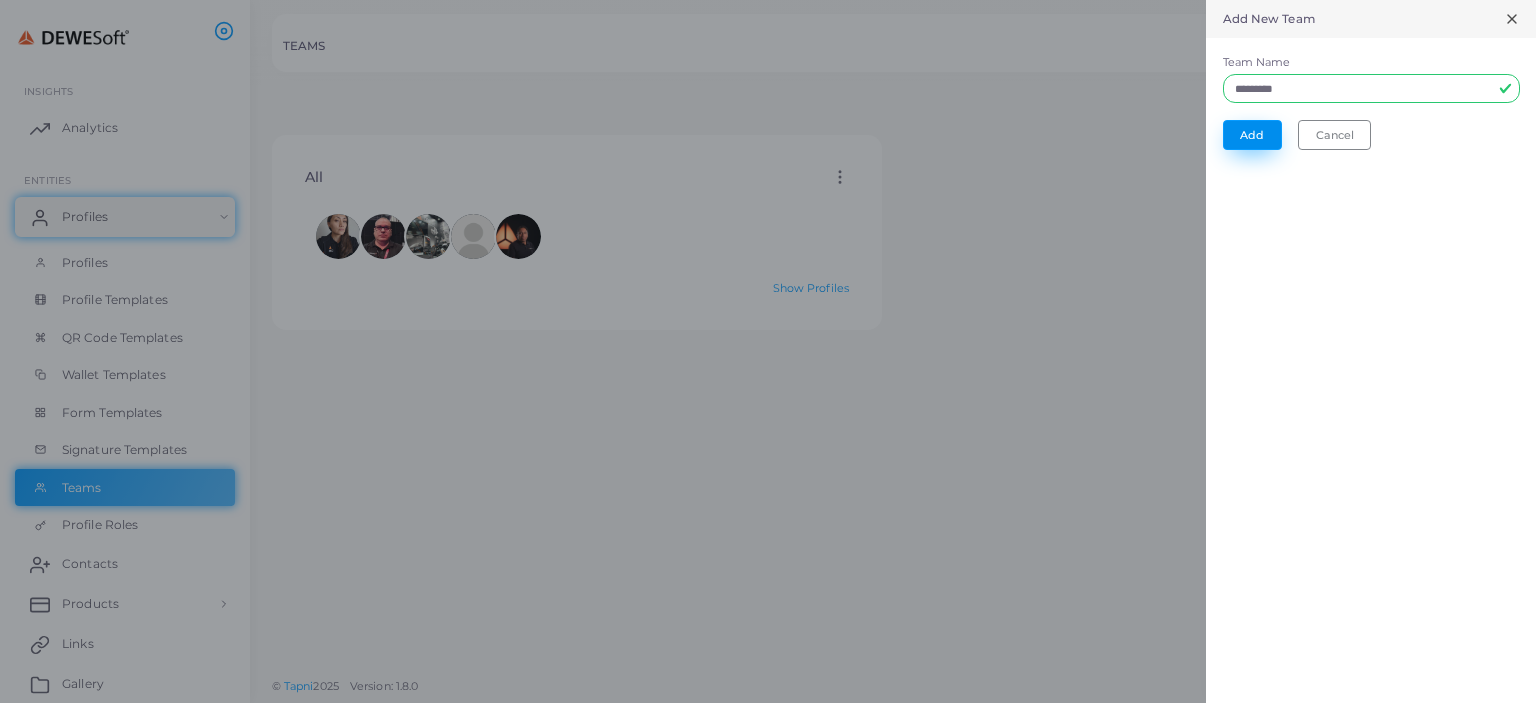 click on "Add" at bounding box center (1252, 135) 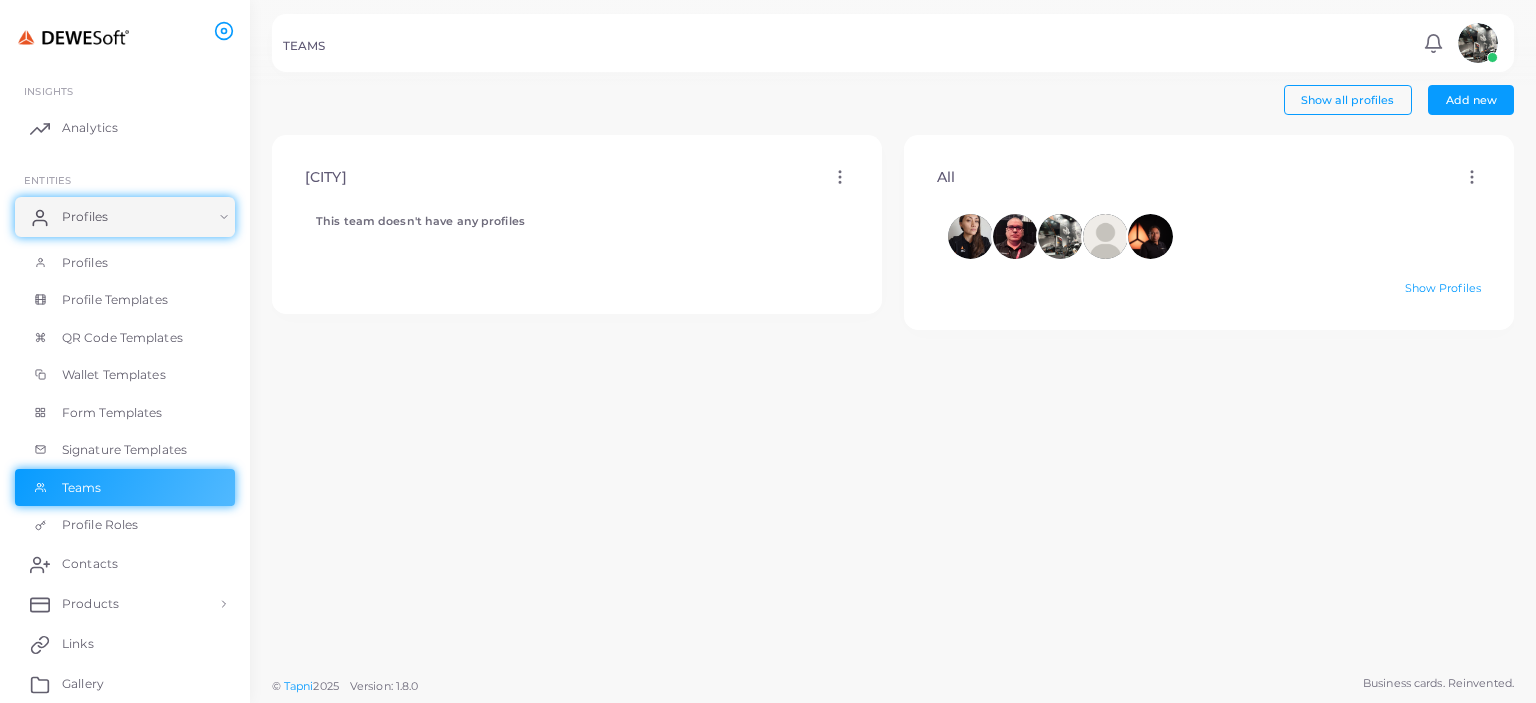 click 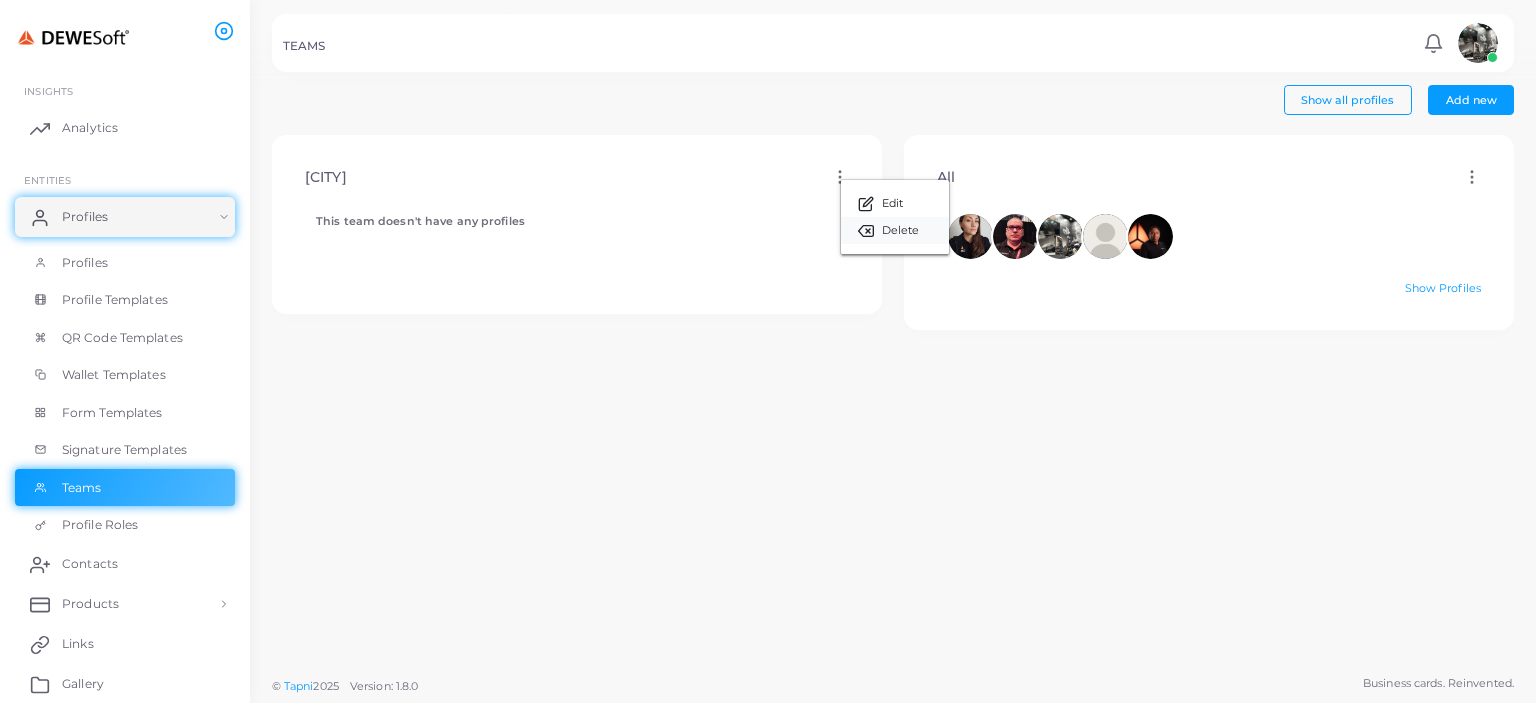 click on "Delete" at bounding box center [901, 231] 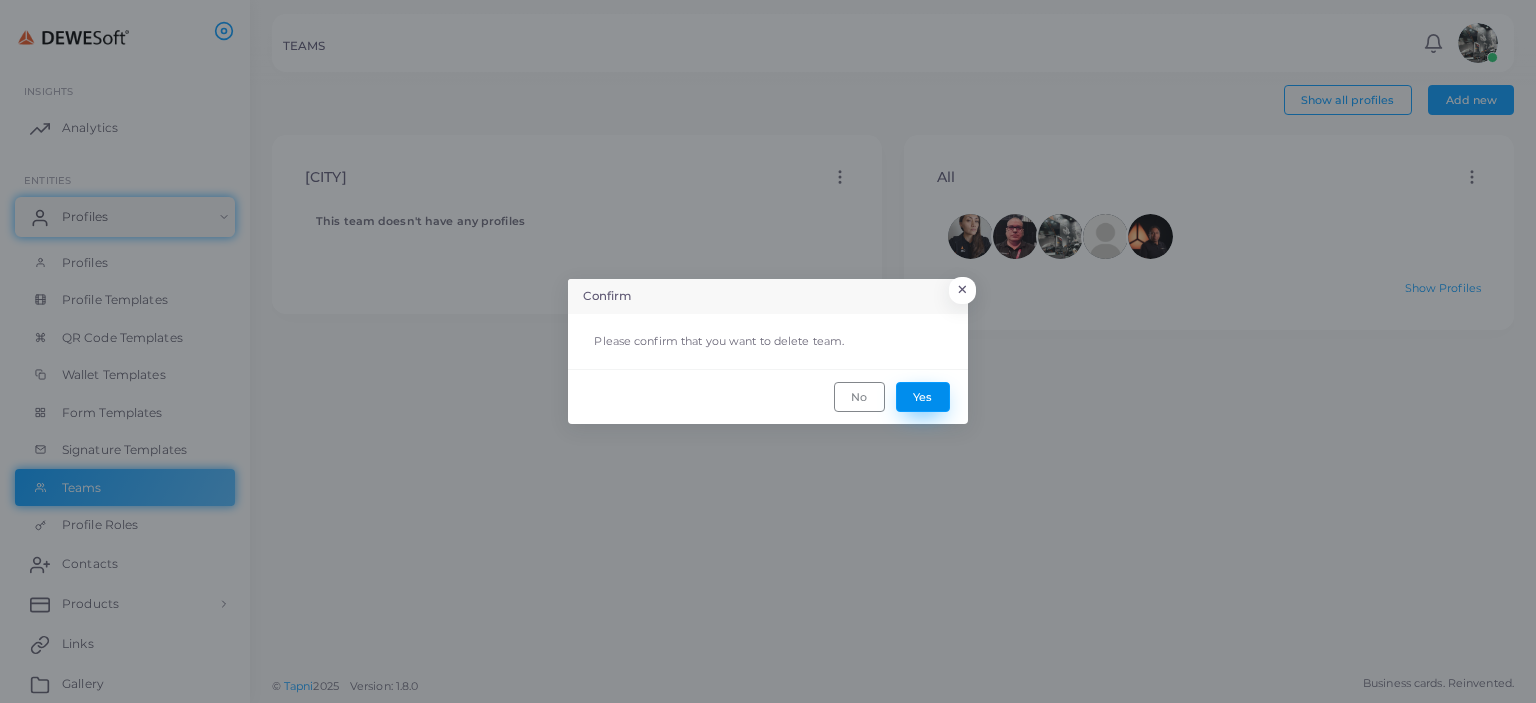 click on "Yes" at bounding box center (923, 397) 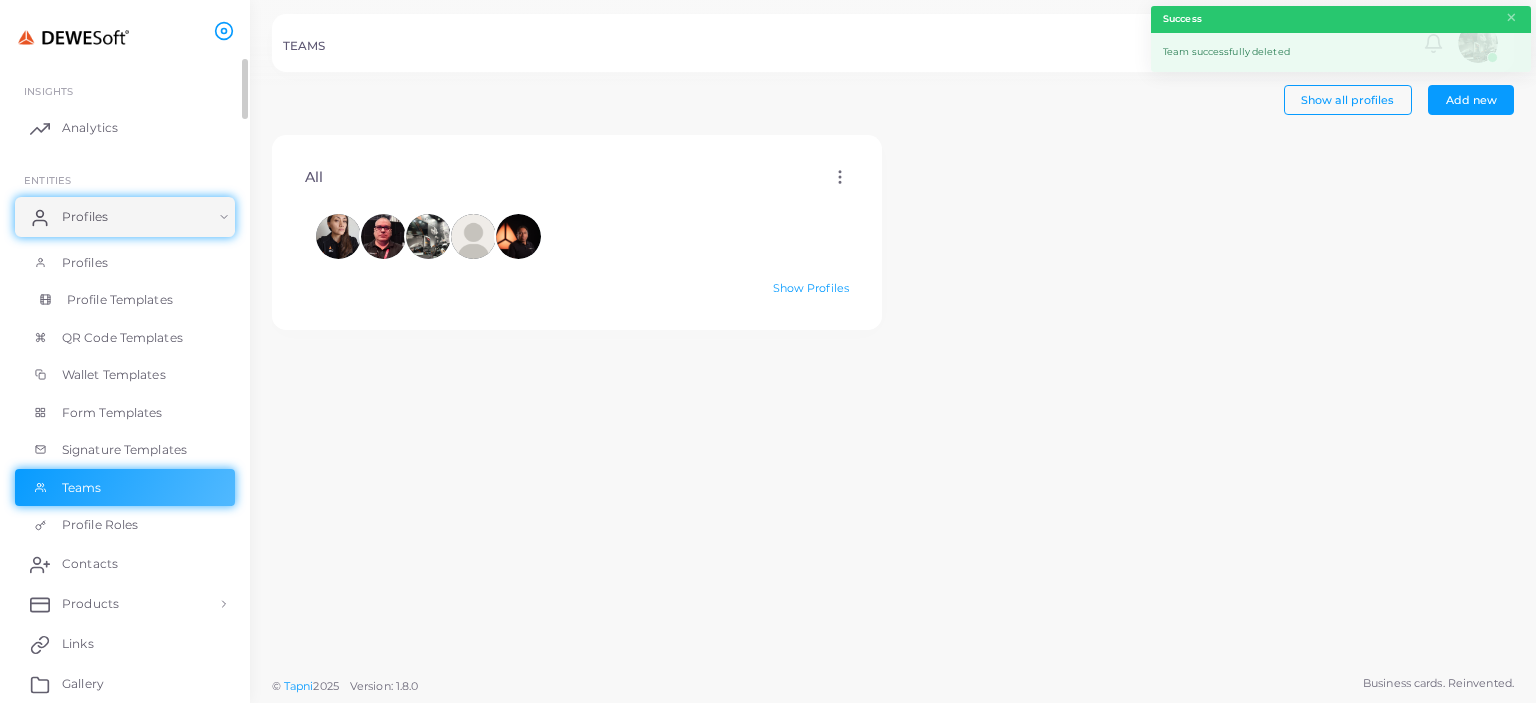 click on "Profile Templates" at bounding box center (120, 300) 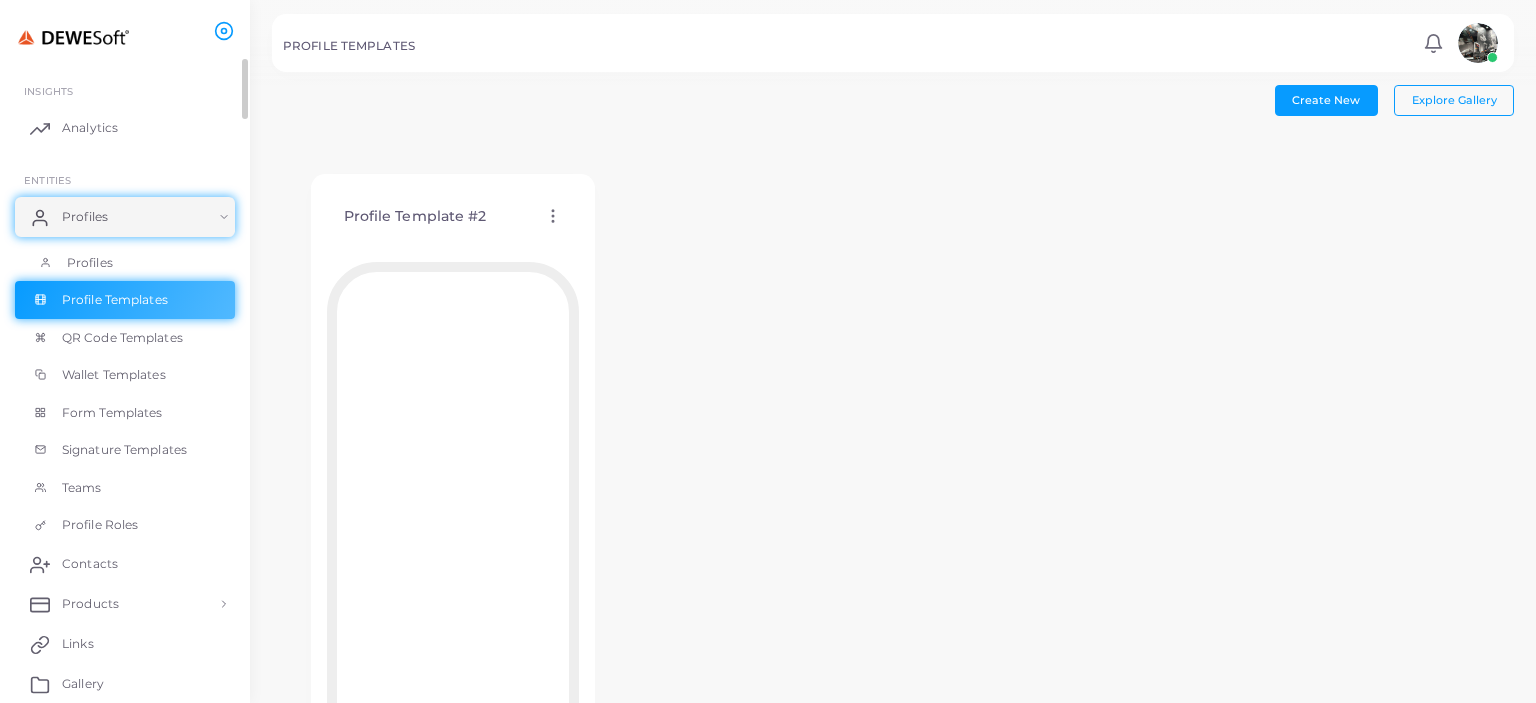 click on "Profiles" at bounding box center [125, 263] 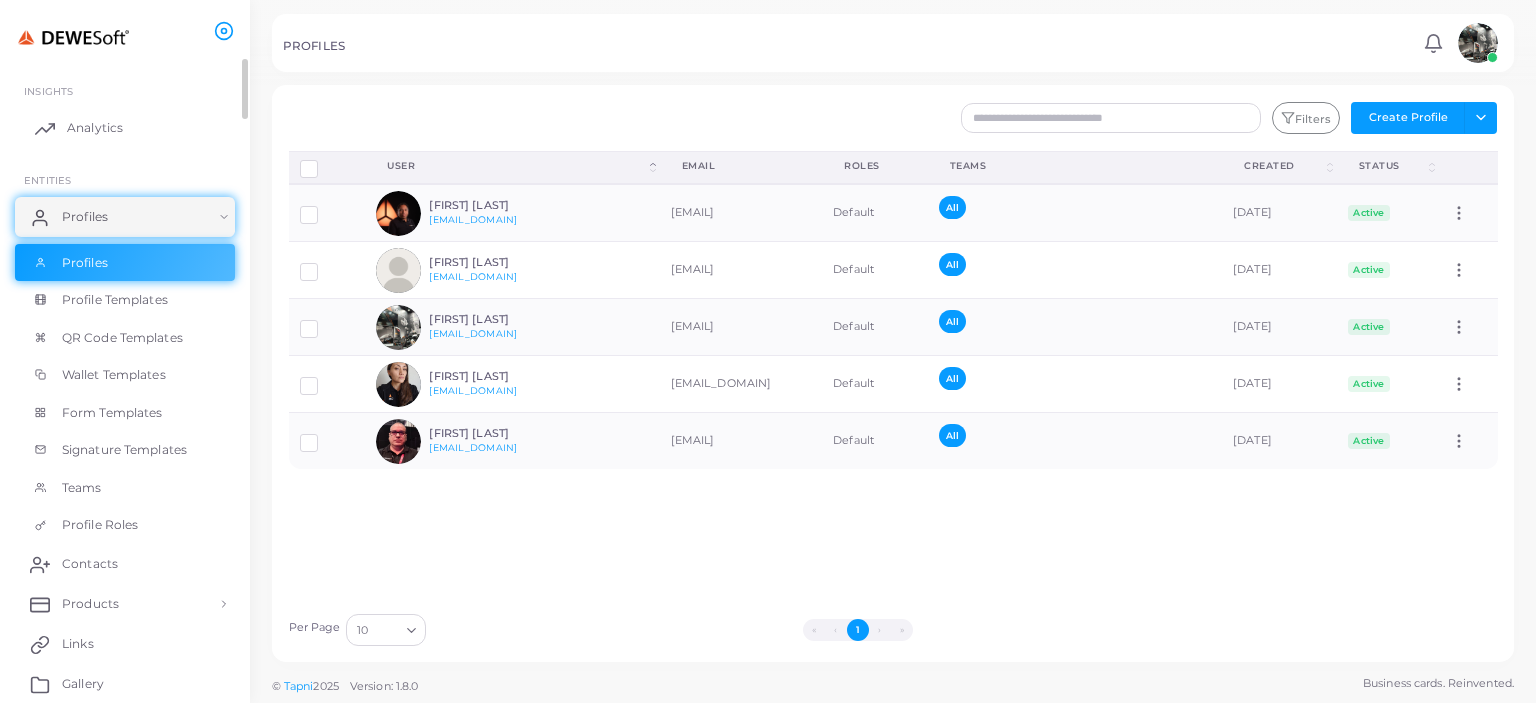 click on "Analytics" at bounding box center (125, 128) 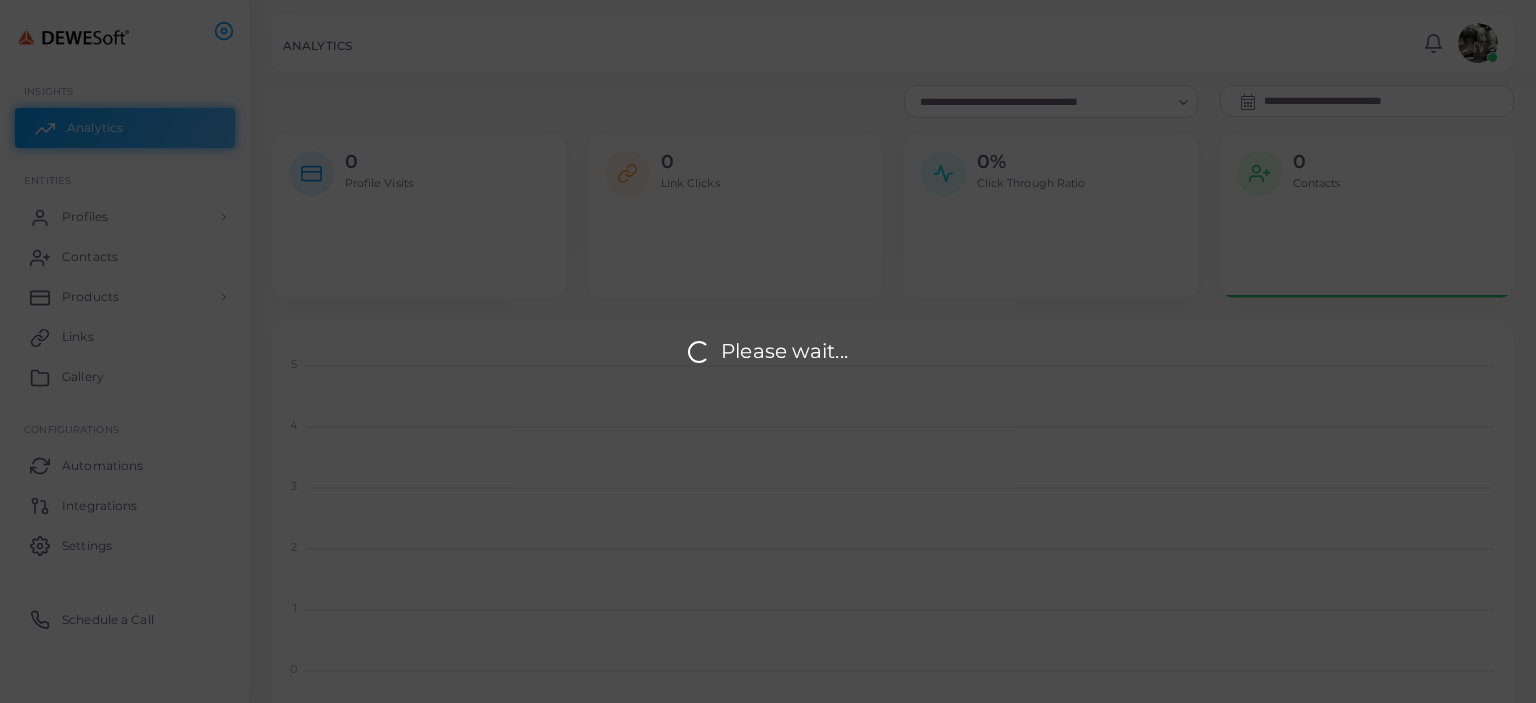 scroll, scrollTop: 1, scrollLeft: 0, axis: vertical 